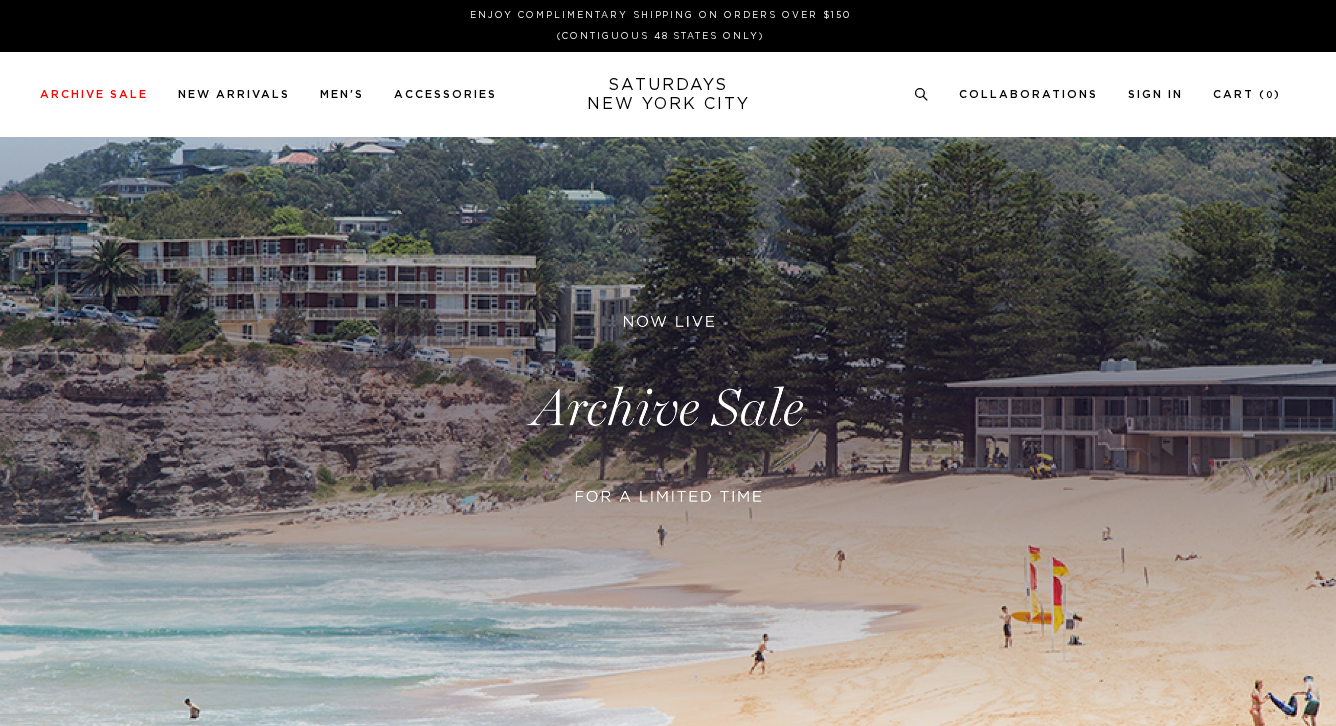 scroll, scrollTop: 0, scrollLeft: 0, axis: both 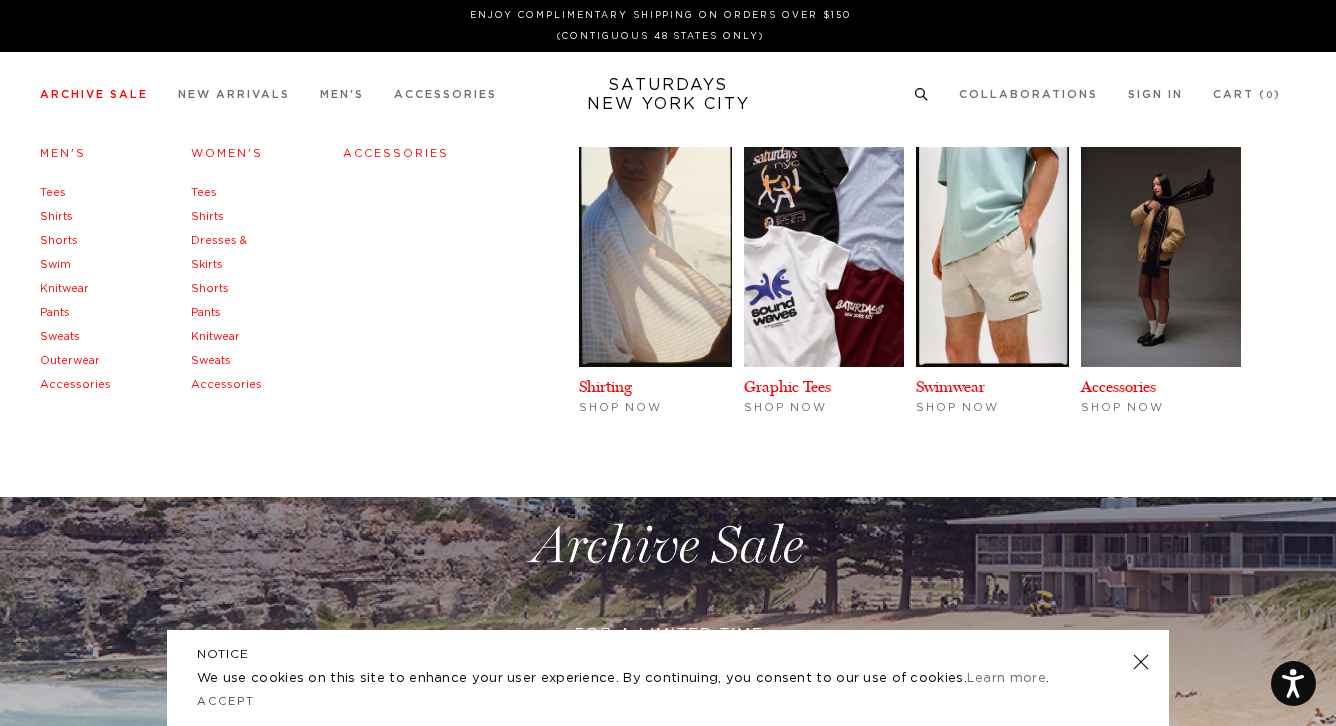 click on "Archive Sale" at bounding box center [94, 94] 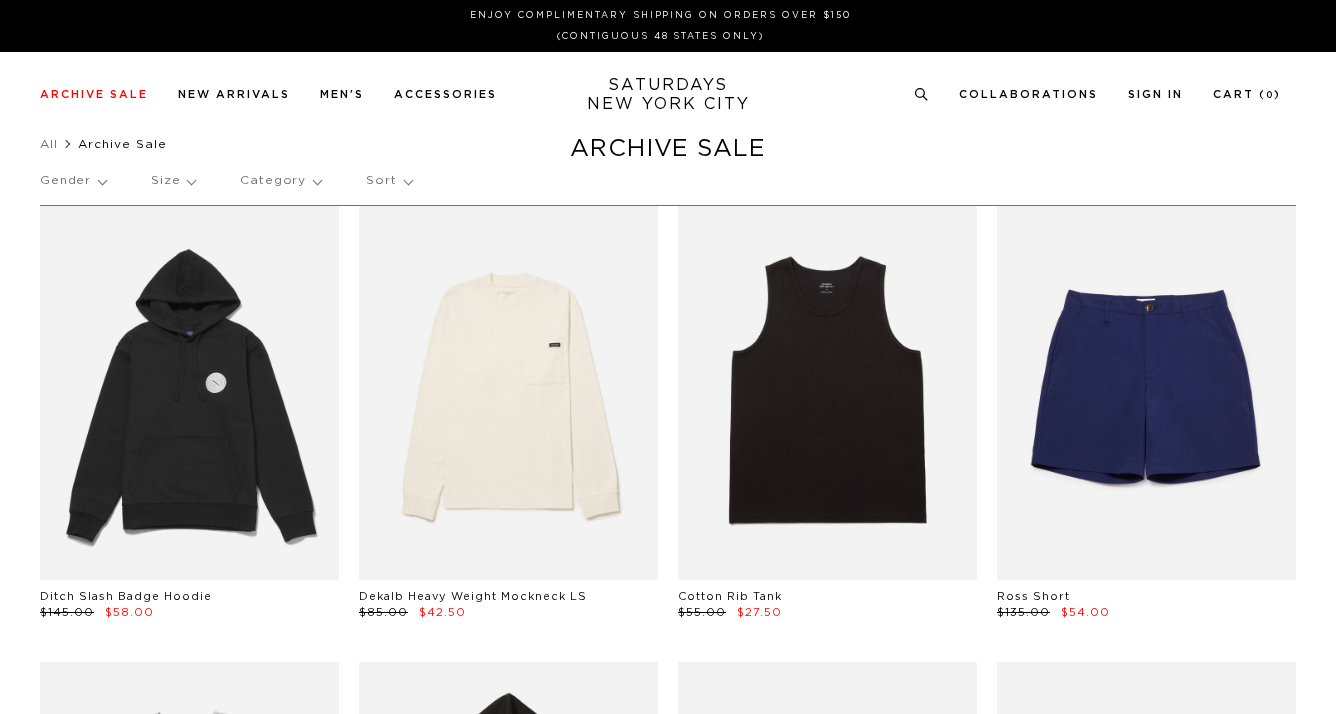 scroll, scrollTop: 0, scrollLeft: 0, axis: both 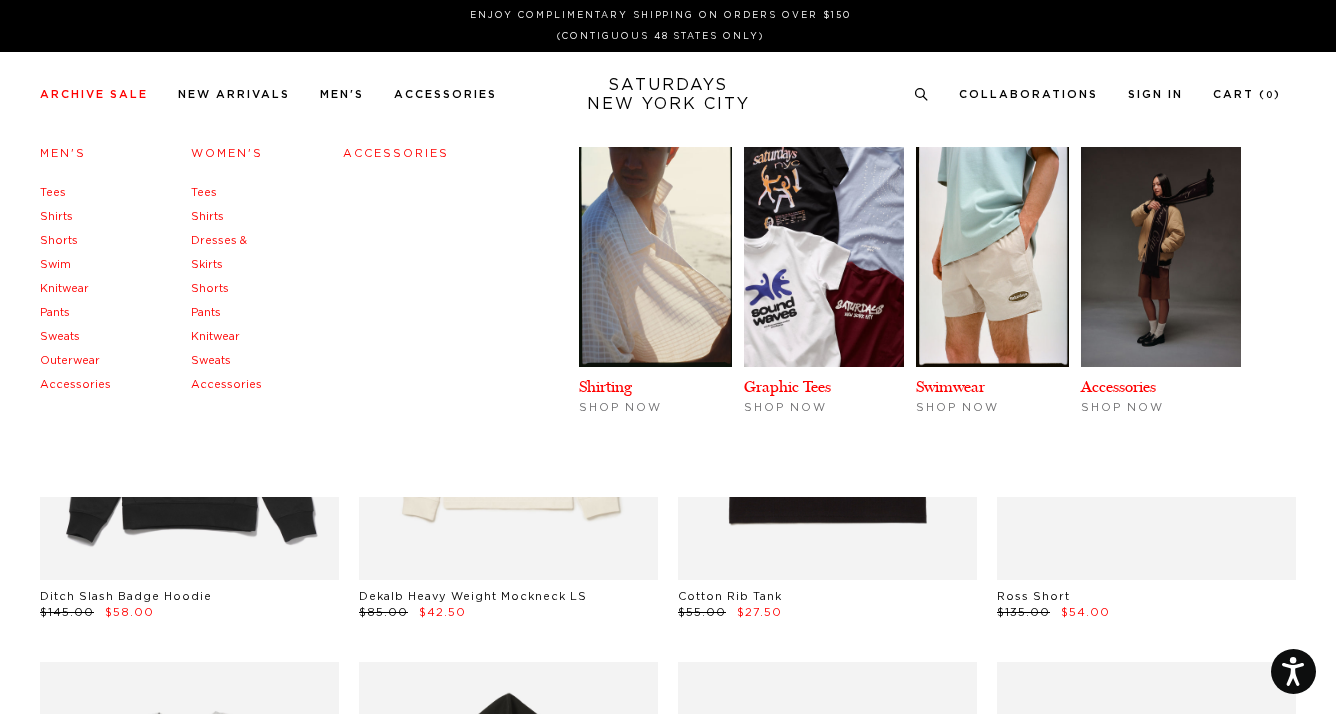 click on "Tees" at bounding box center (53, 192) 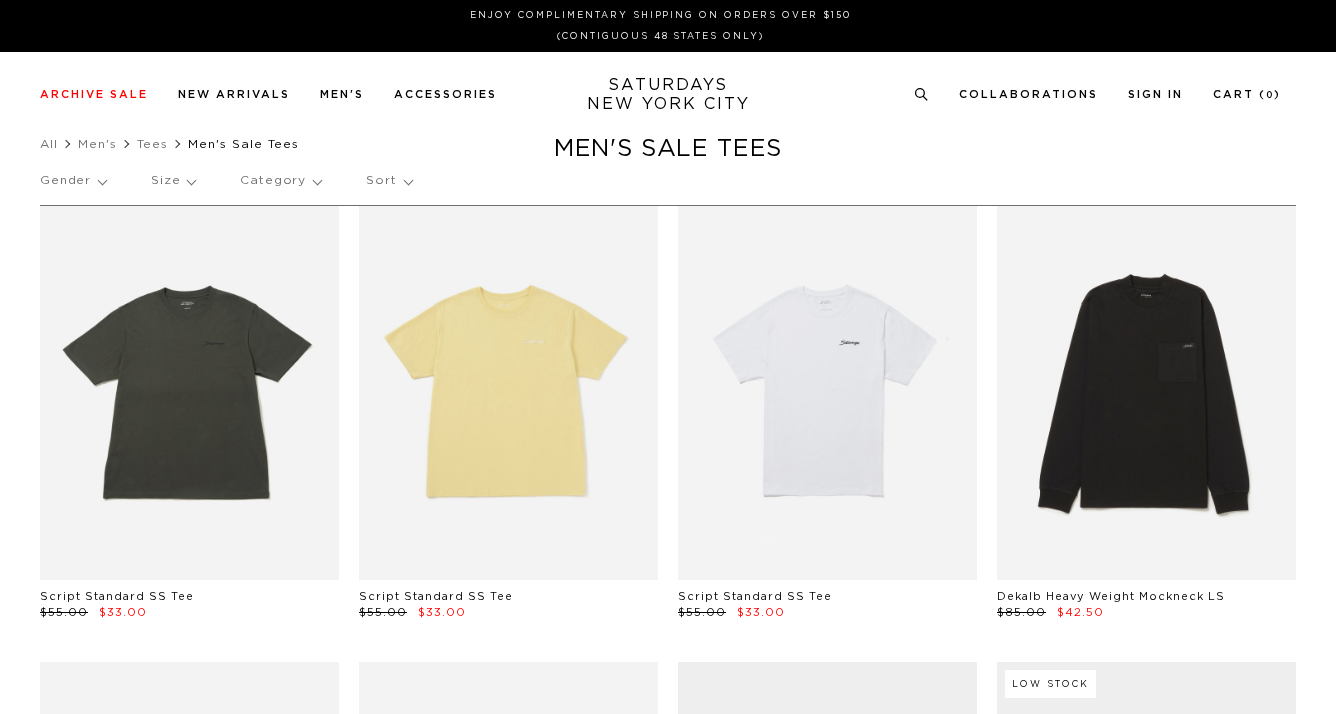 scroll, scrollTop: 0, scrollLeft: 0, axis: both 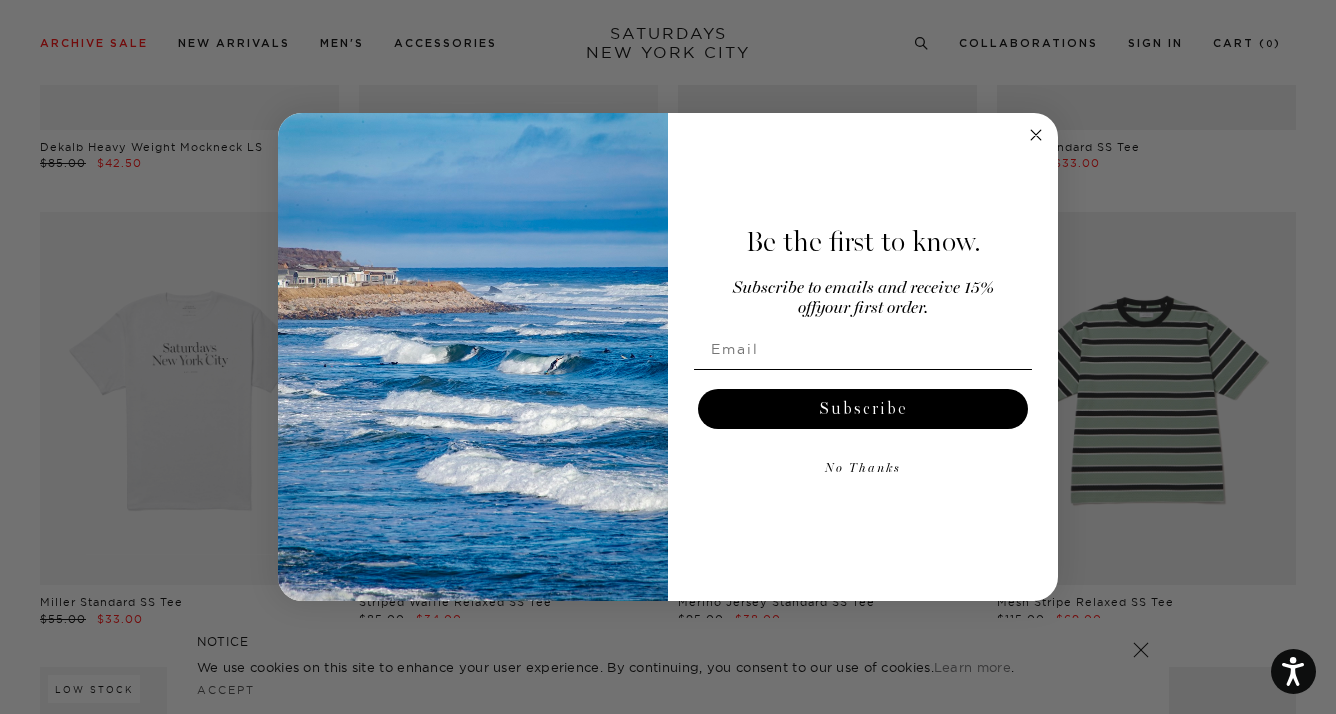 click 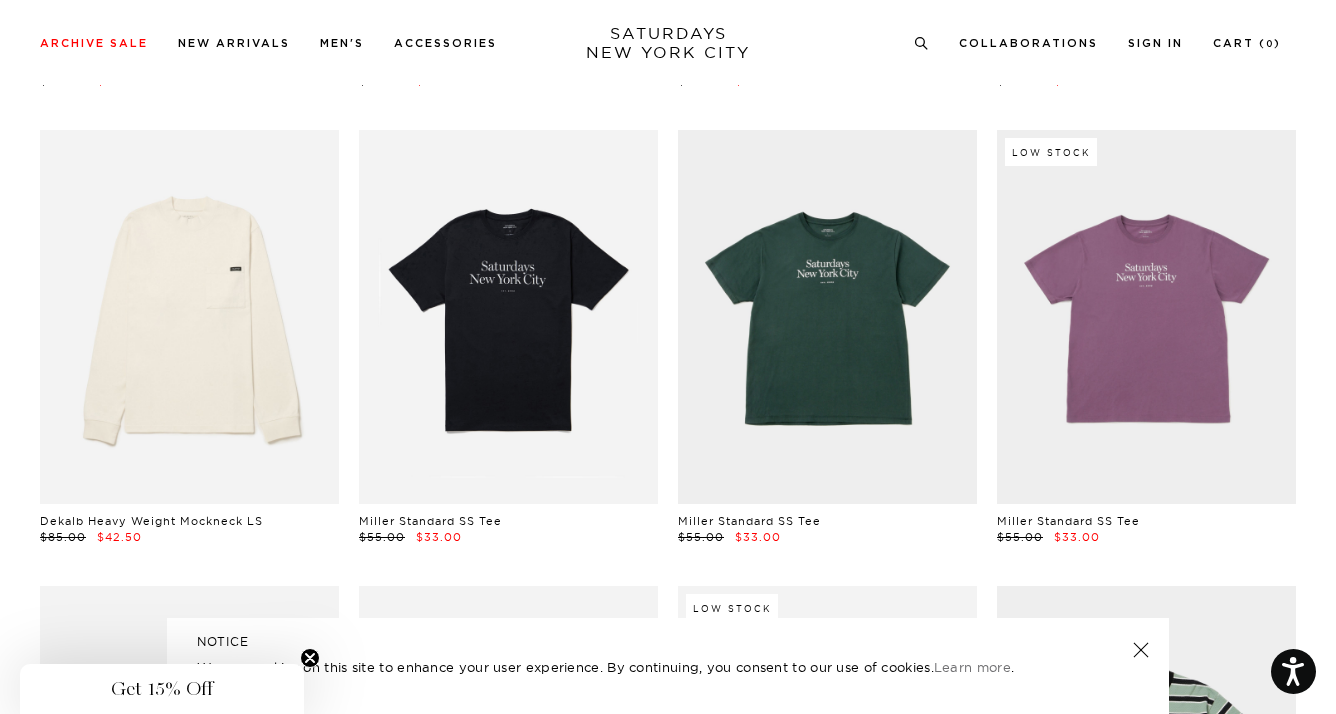 scroll, scrollTop: 605, scrollLeft: 0, axis: vertical 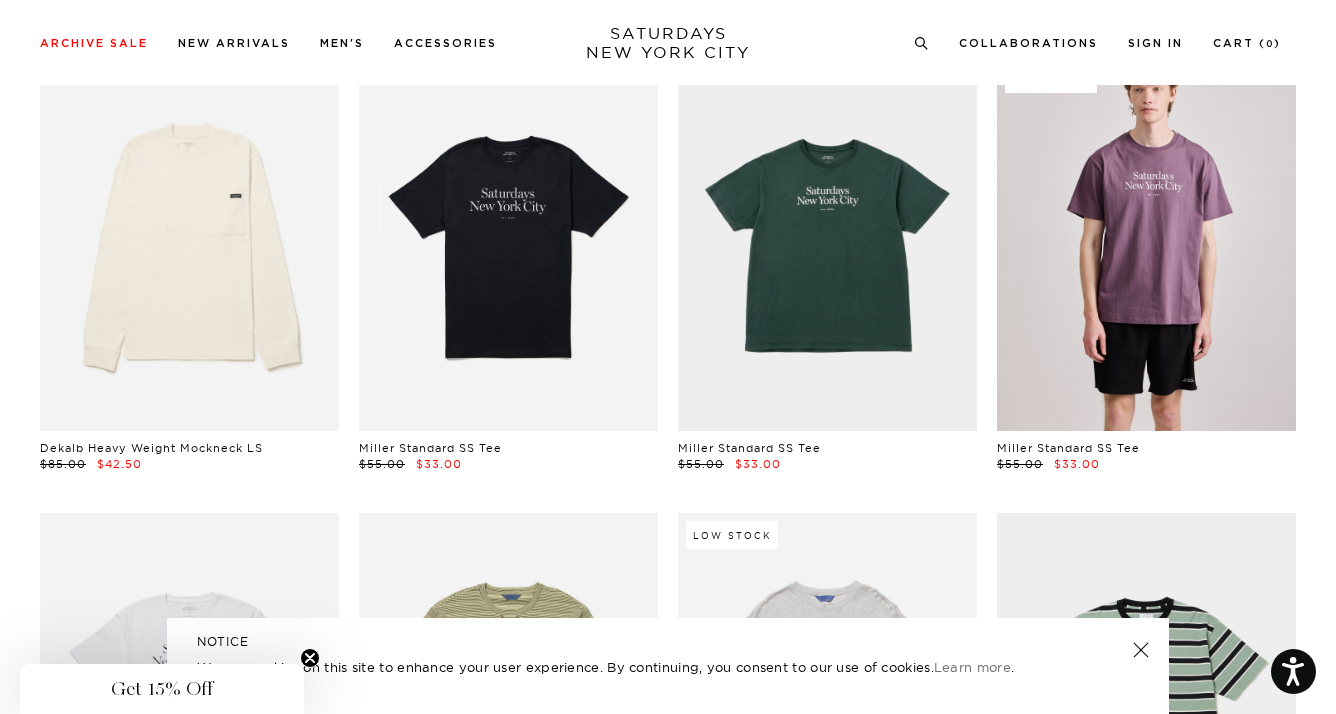 click at bounding box center [1146, 244] 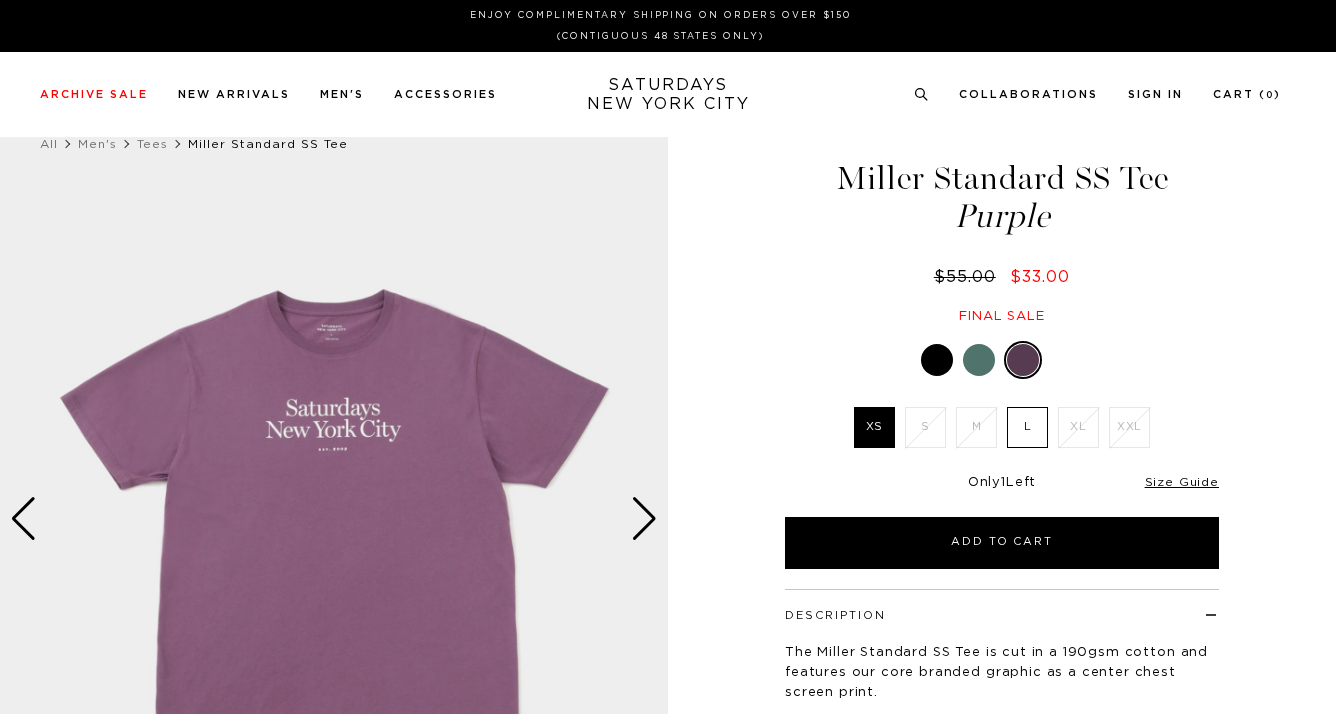 scroll, scrollTop: 0, scrollLeft: 0, axis: both 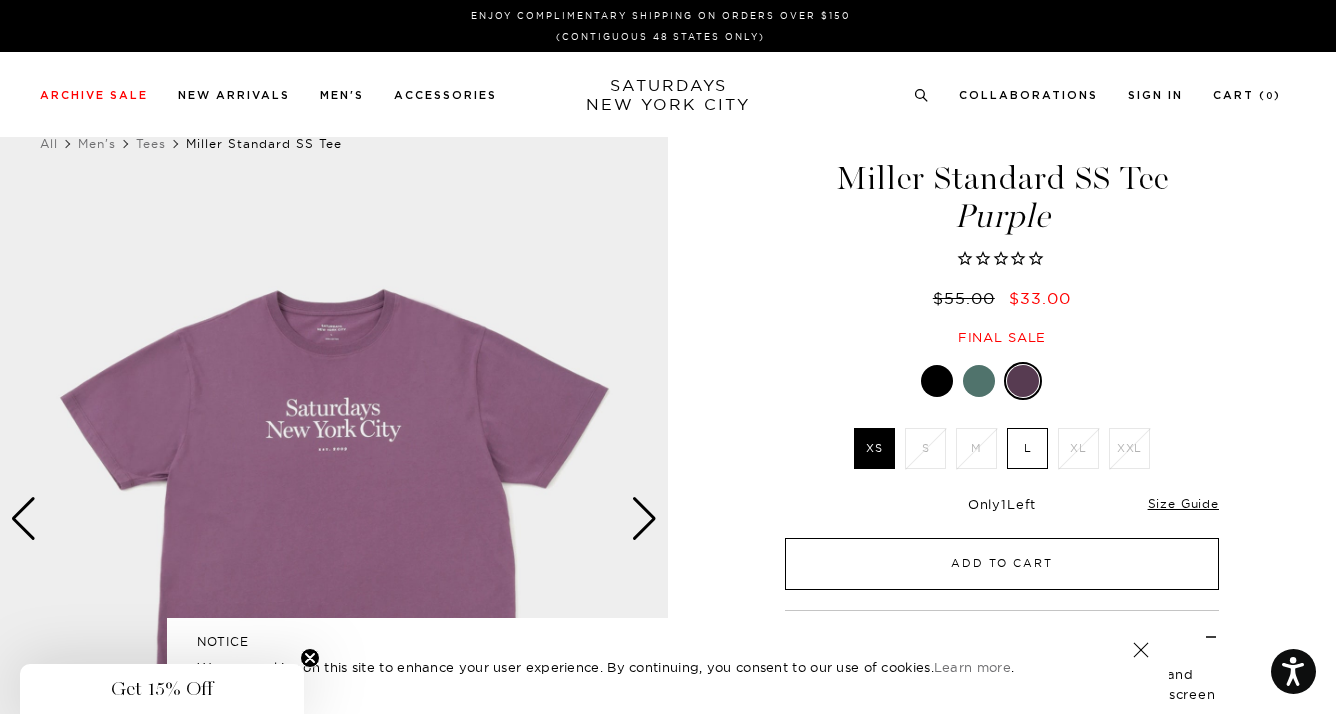 click on "Add to Cart" at bounding box center (1002, 564) 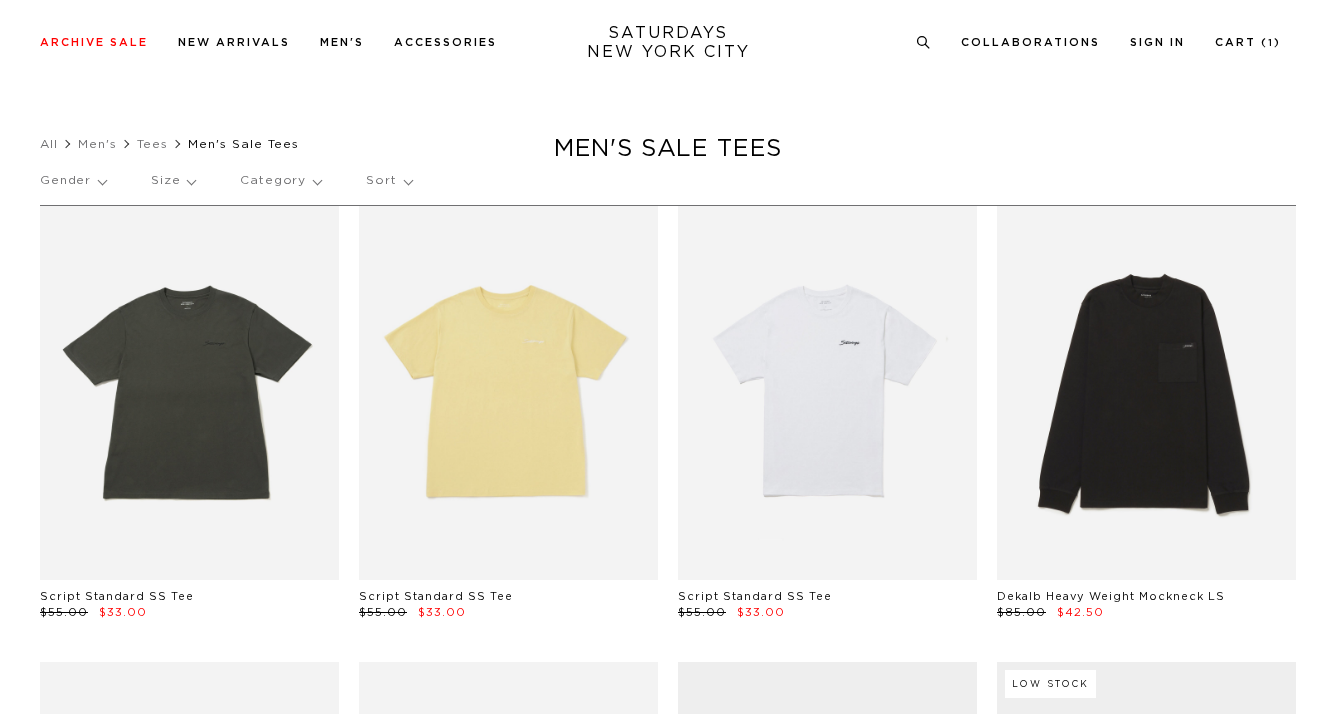 scroll, scrollTop: 605, scrollLeft: 0, axis: vertical 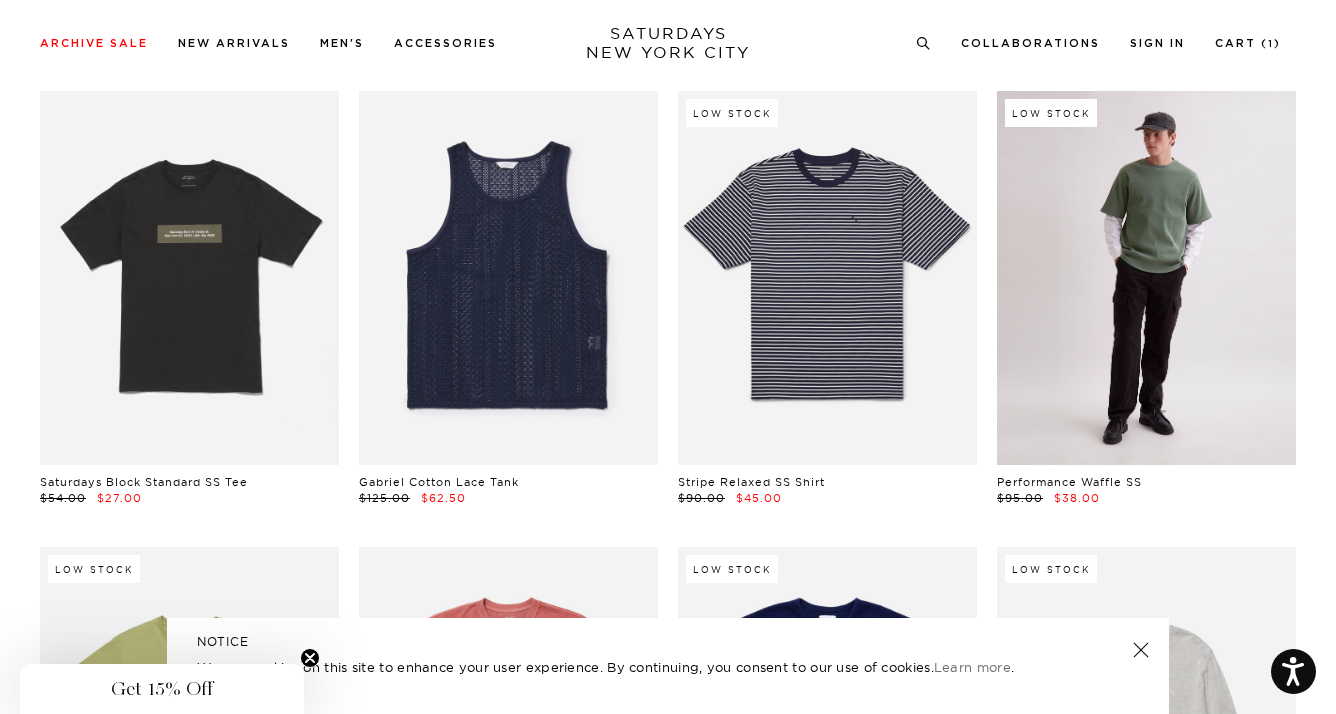 click at bounding box center [1146, 278] 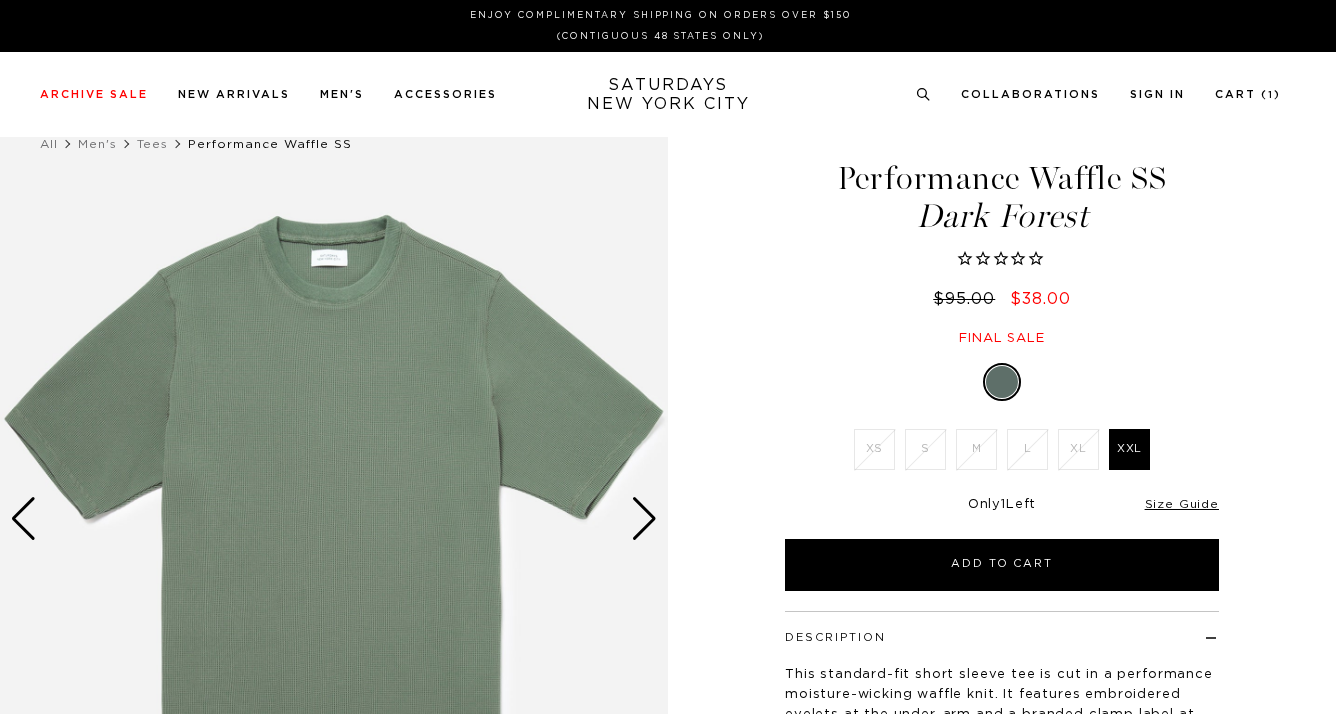 scroll, scrollTop: 0, scrollLeft: 0, axis: both 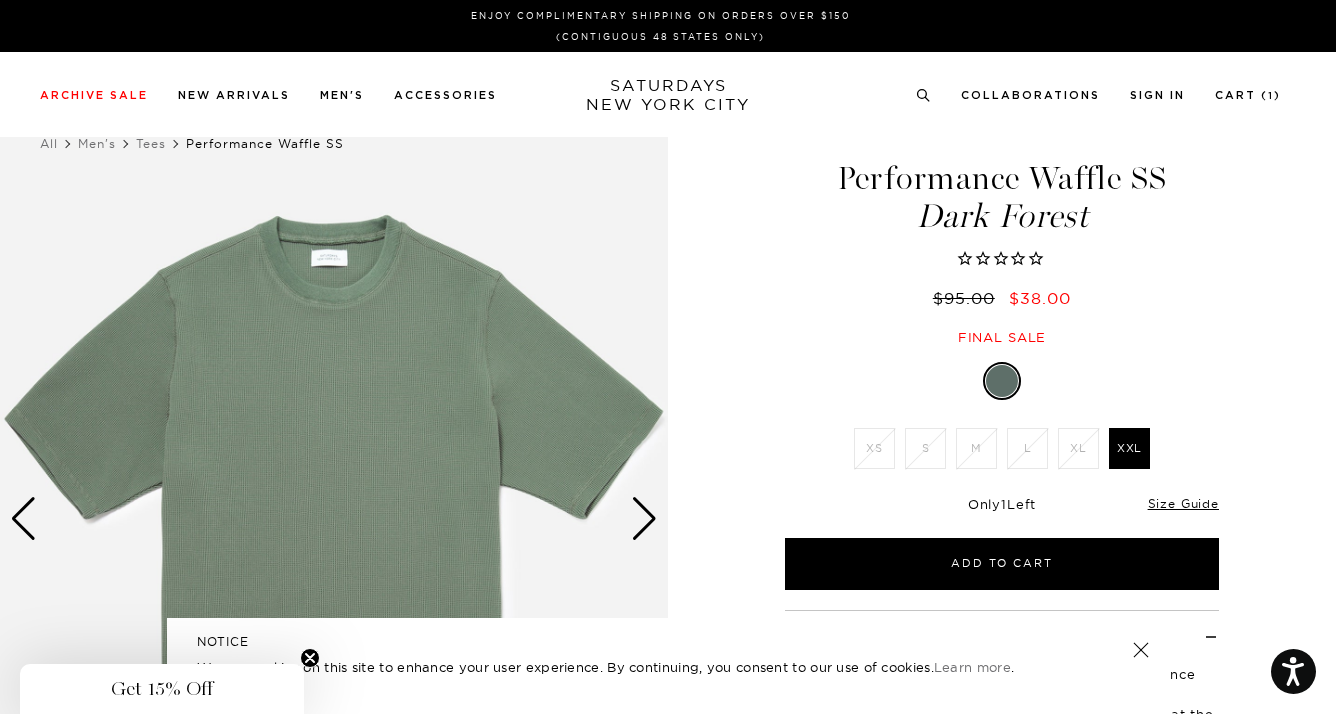 click at bounding box center [644, 519] 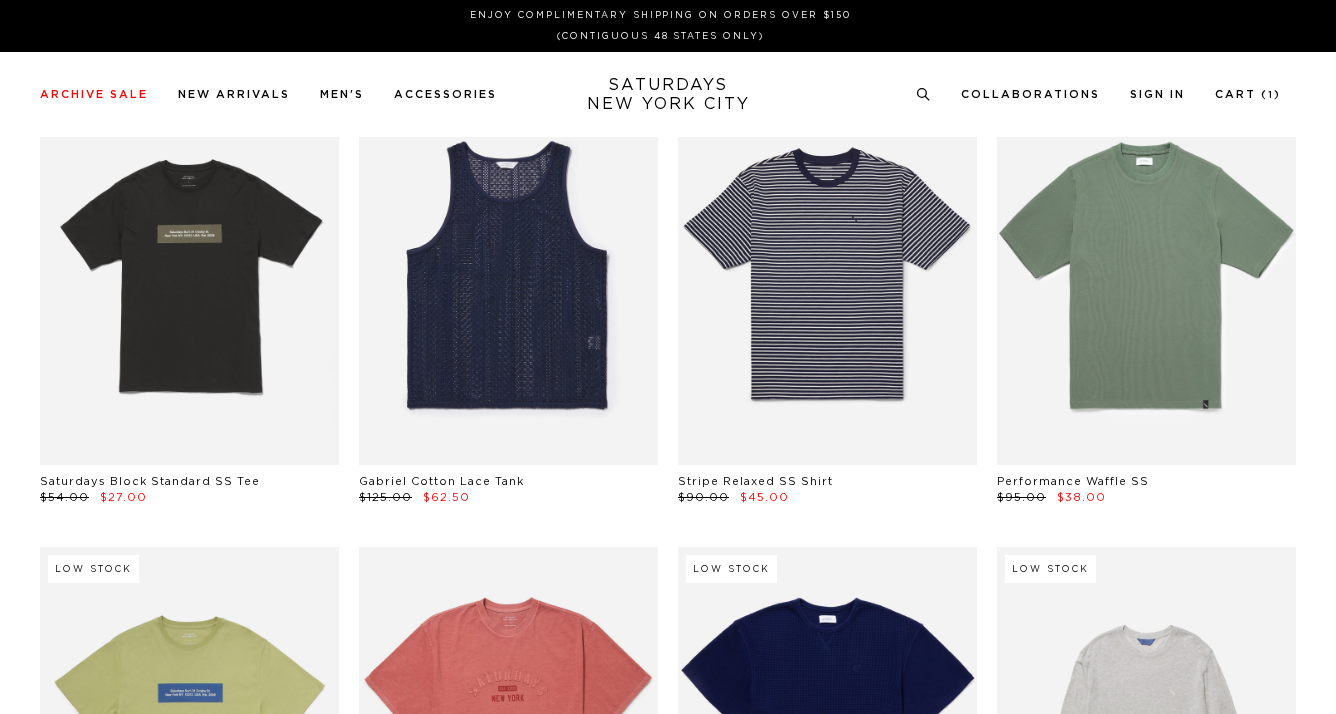 scroll, scrollTop: 0, scrollLeft: 0, axis: both 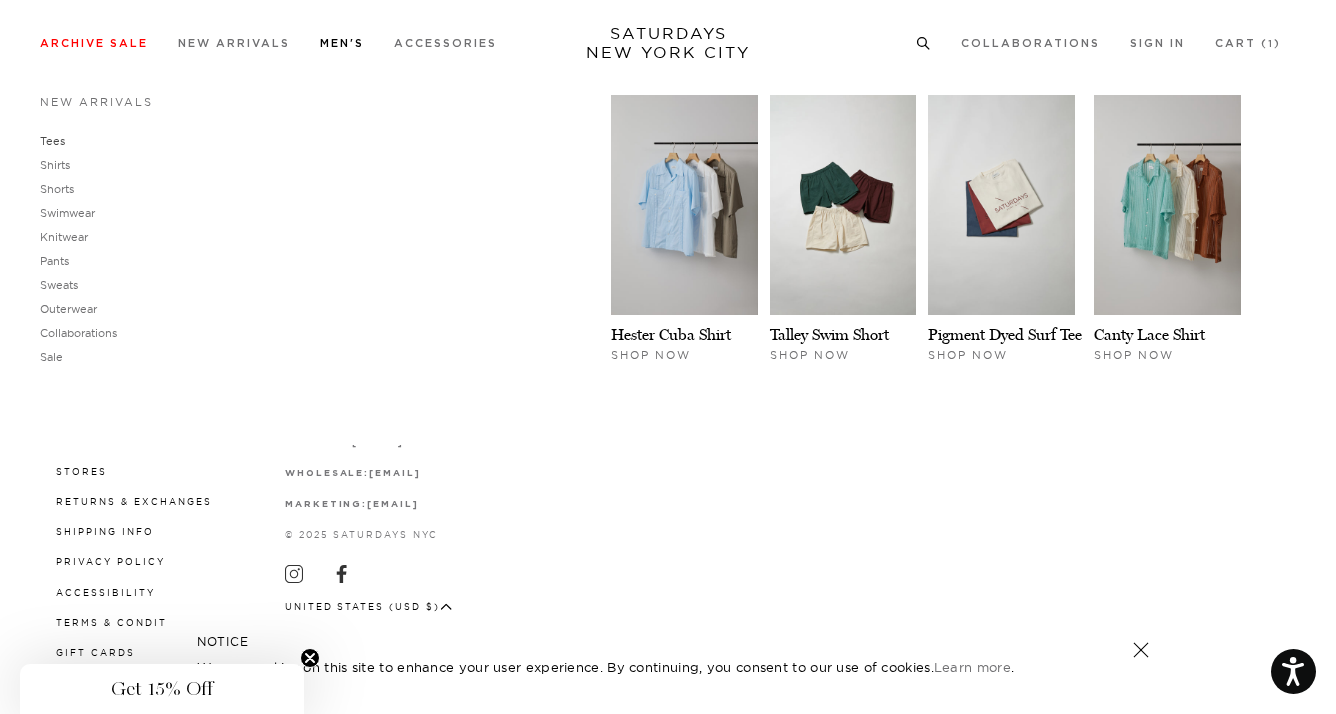 click on "Tees" at bounding box center (52, 141) 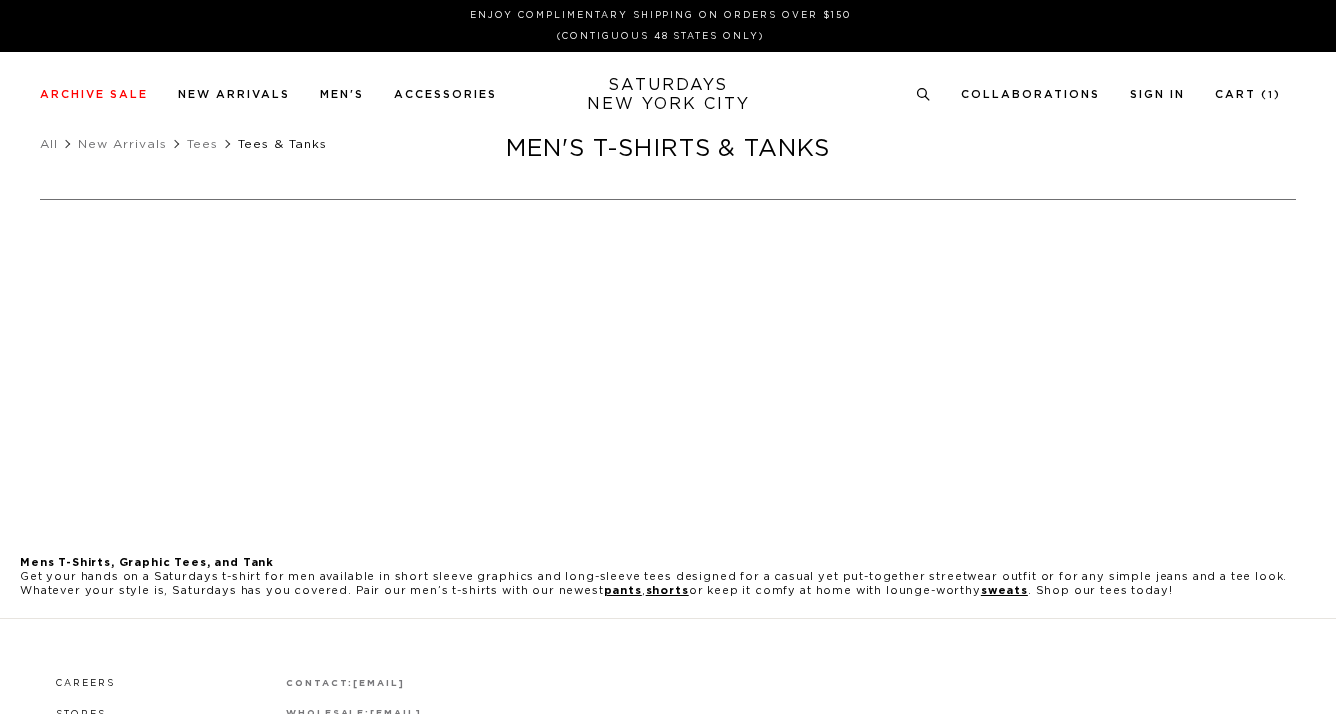 scroll, scrollTop: 0, scrollLeft: 0, axis: both 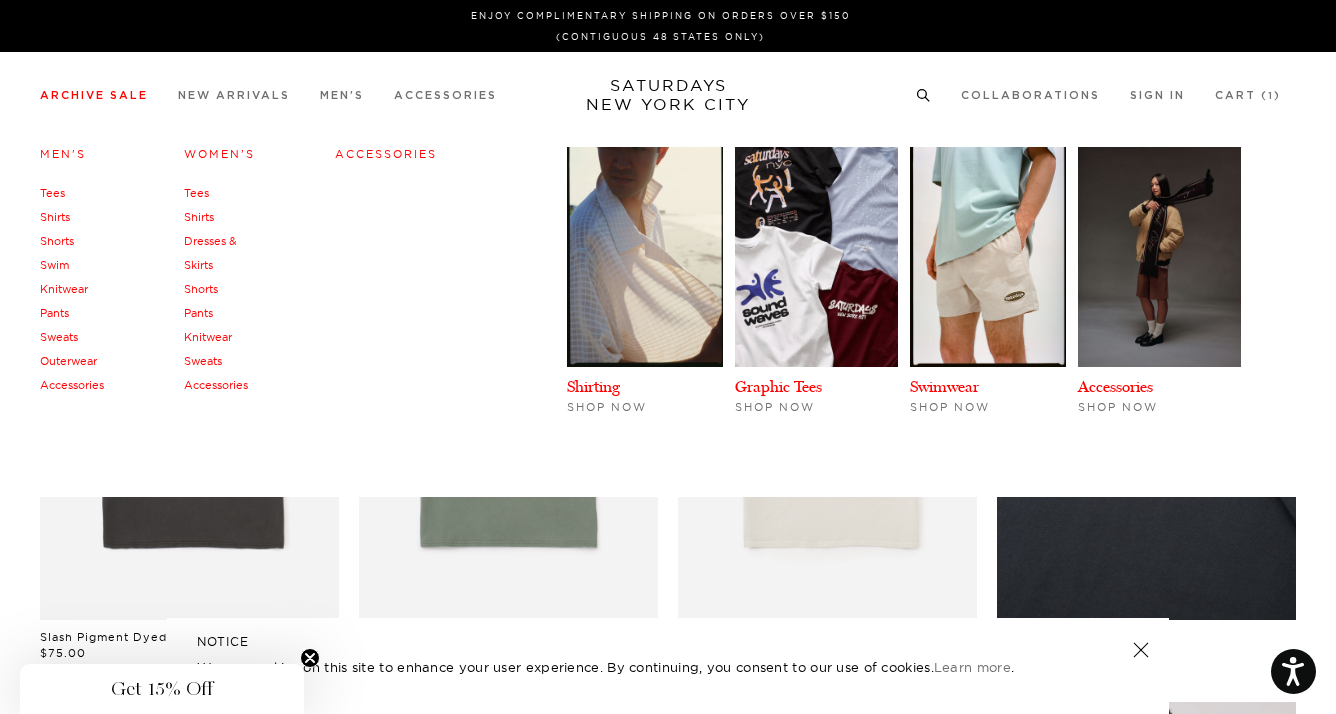 click on "Shorts" at bounding box center [57, 241] 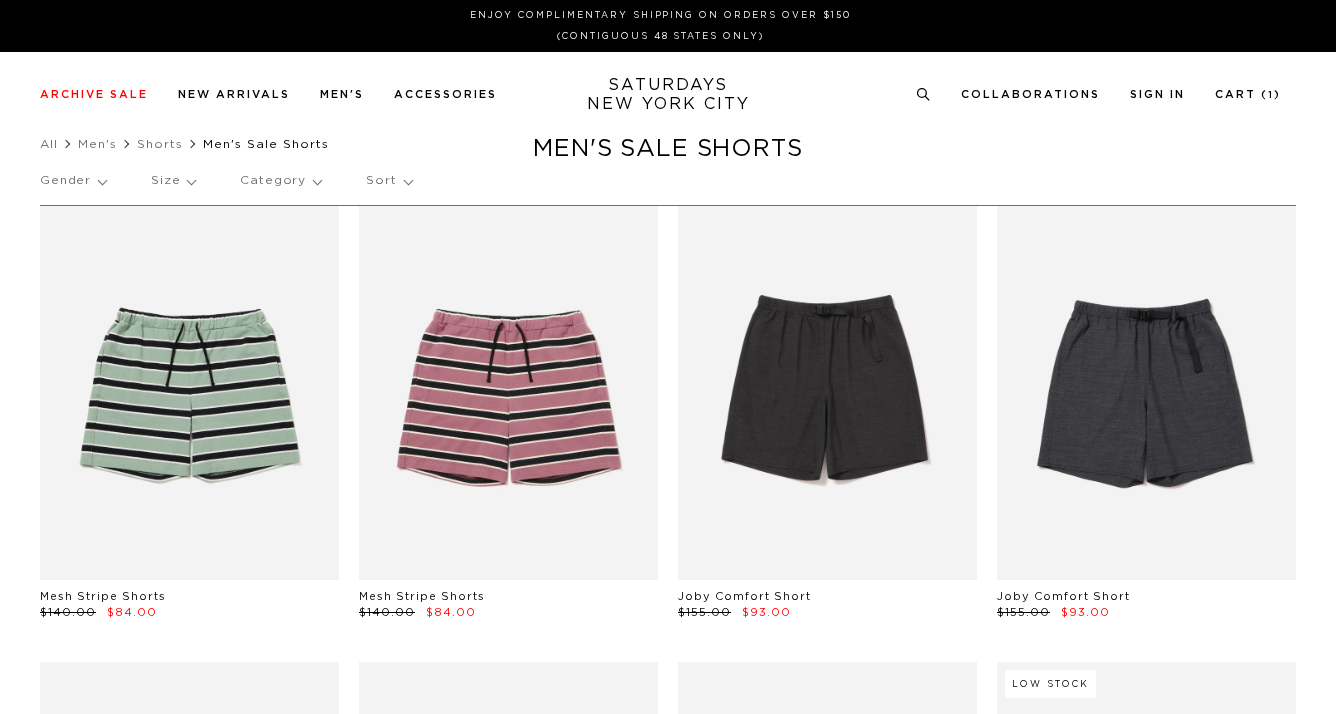 scroll, scrollTop: 0, scrollLeft: 0, axis: both 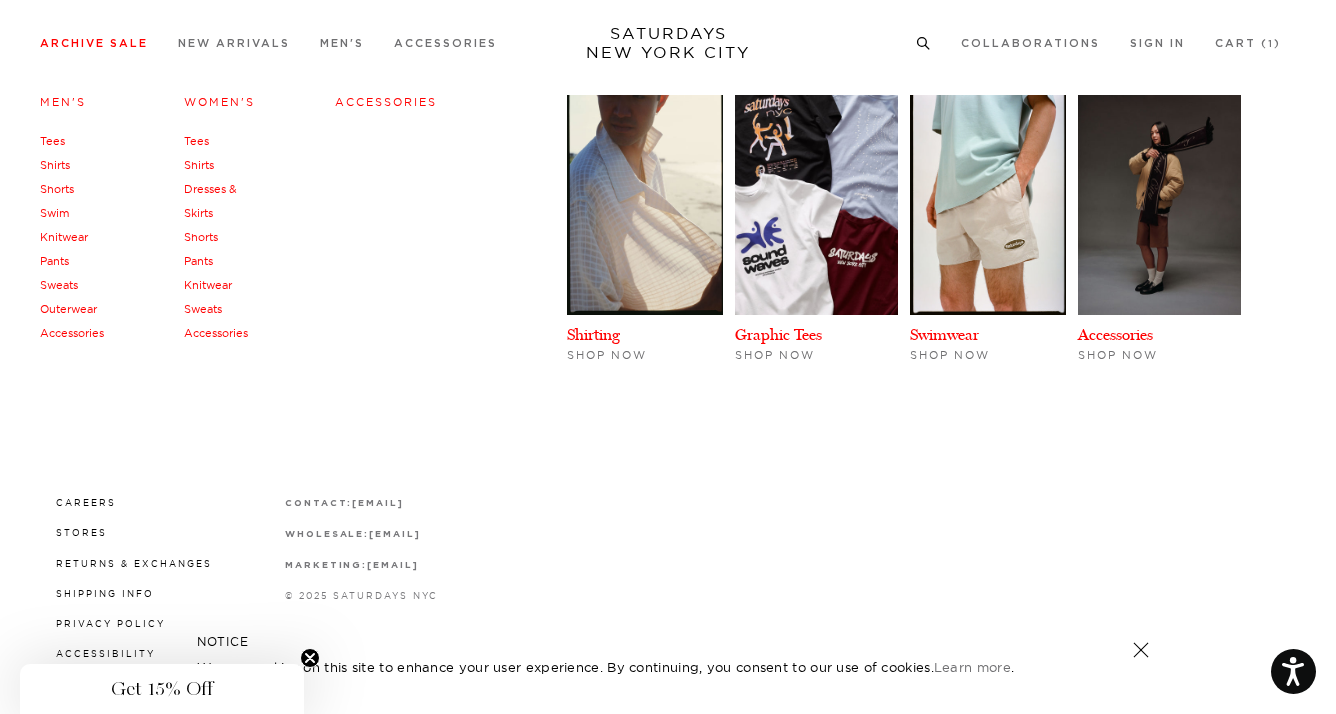 click on "Swim" at bounding box center (54, 213) 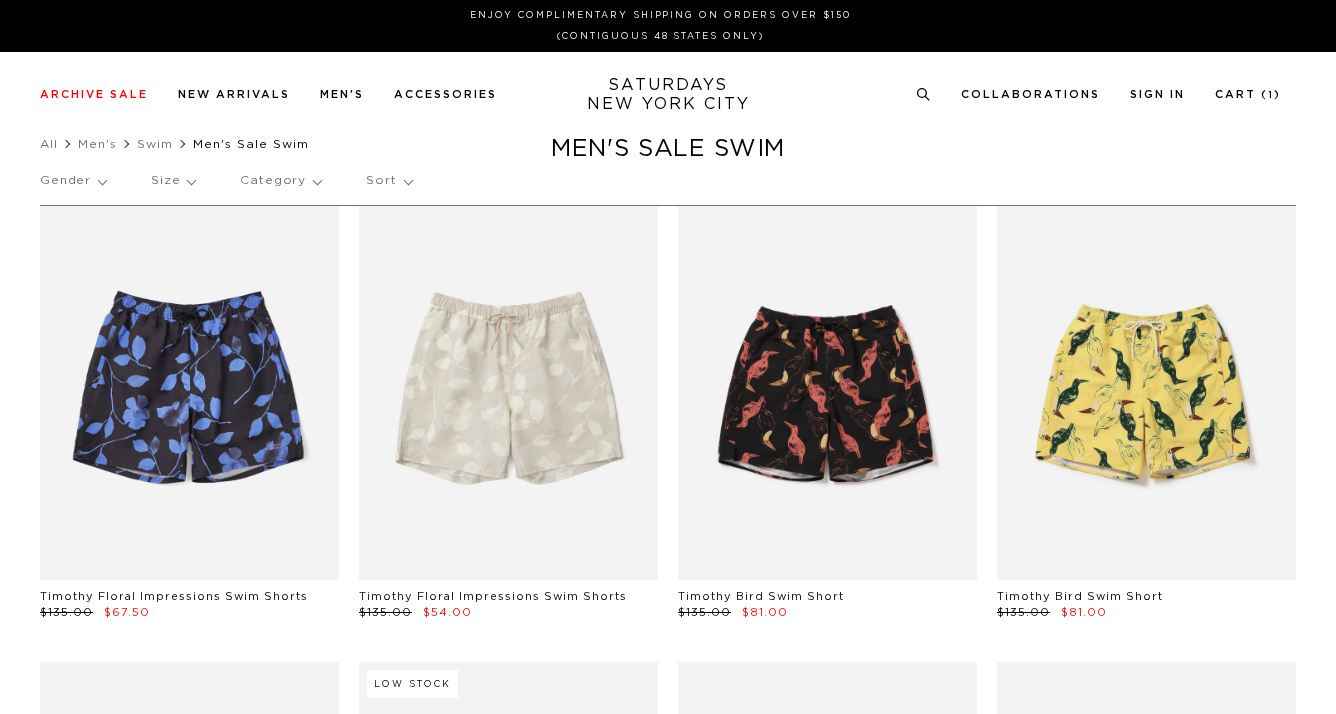 scroll, scrollTop: 0, scrollLeft: 0, axis: both 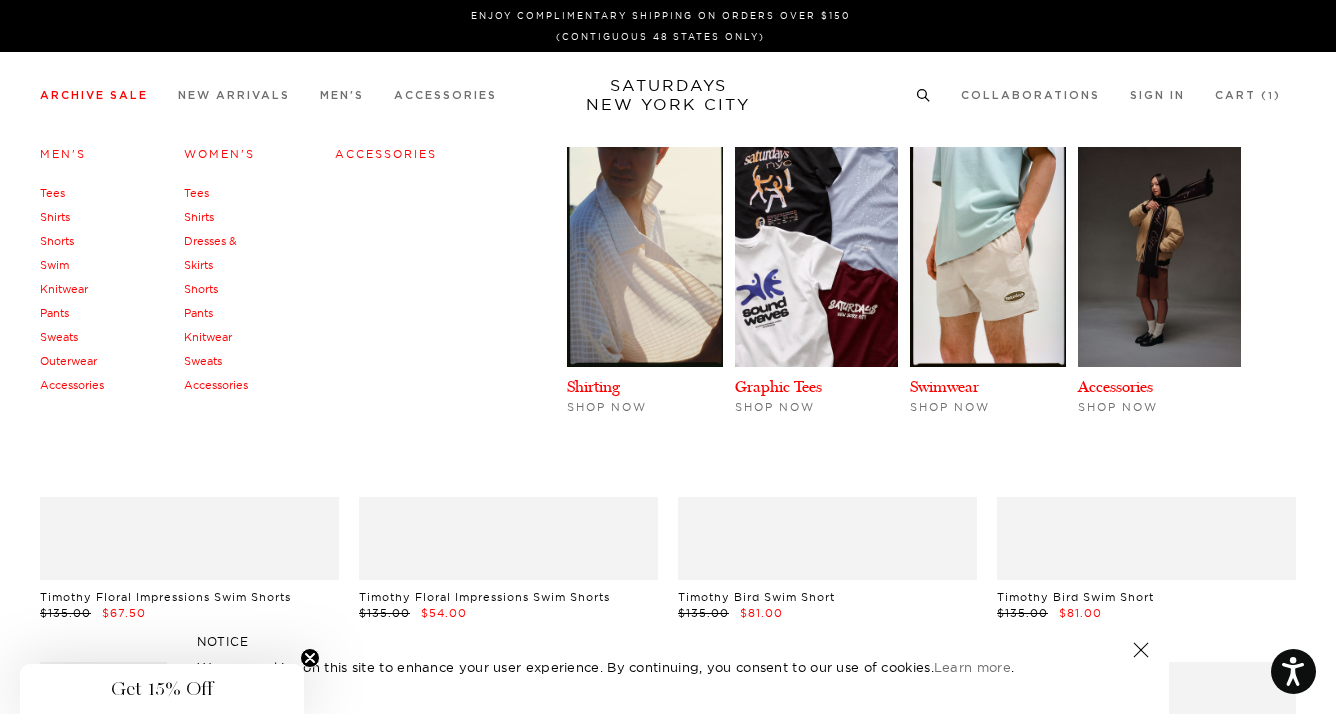 click on "Outerwear" at bounding box center [68, 361] 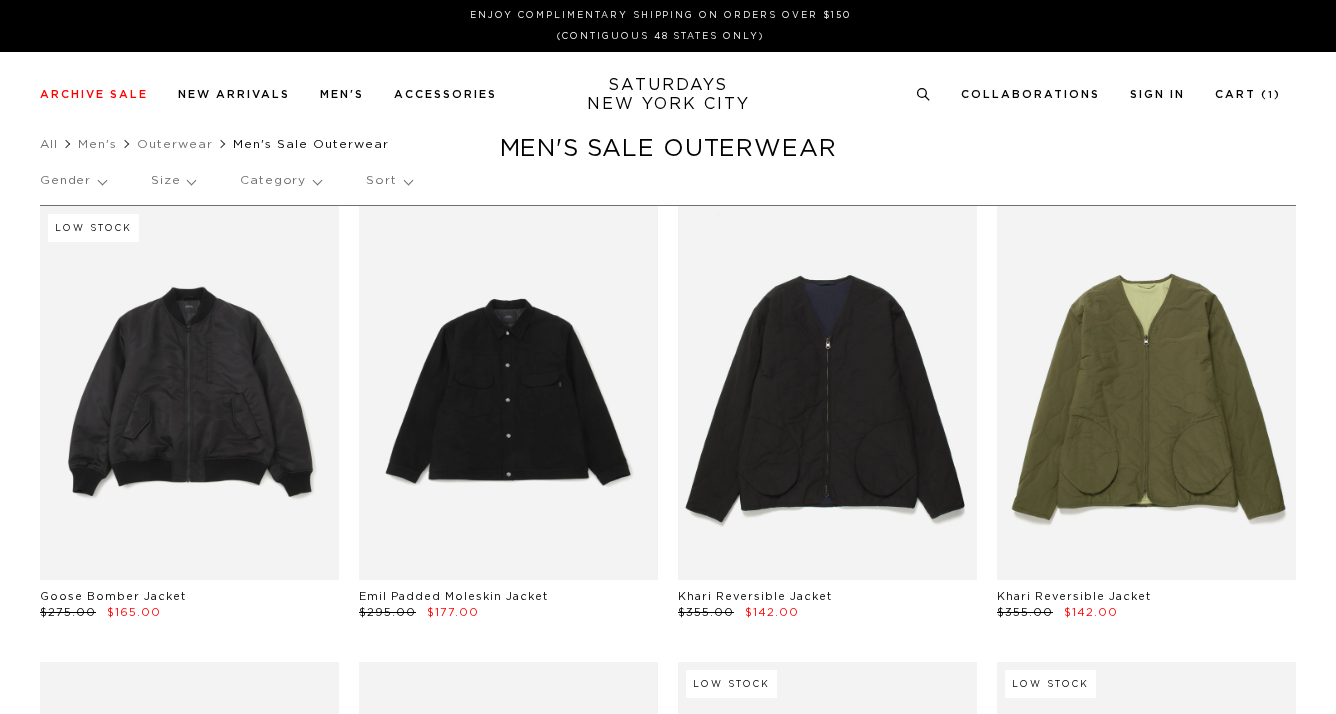 scroll, scrollTop: 0, scrollLeft: 0, axis: both 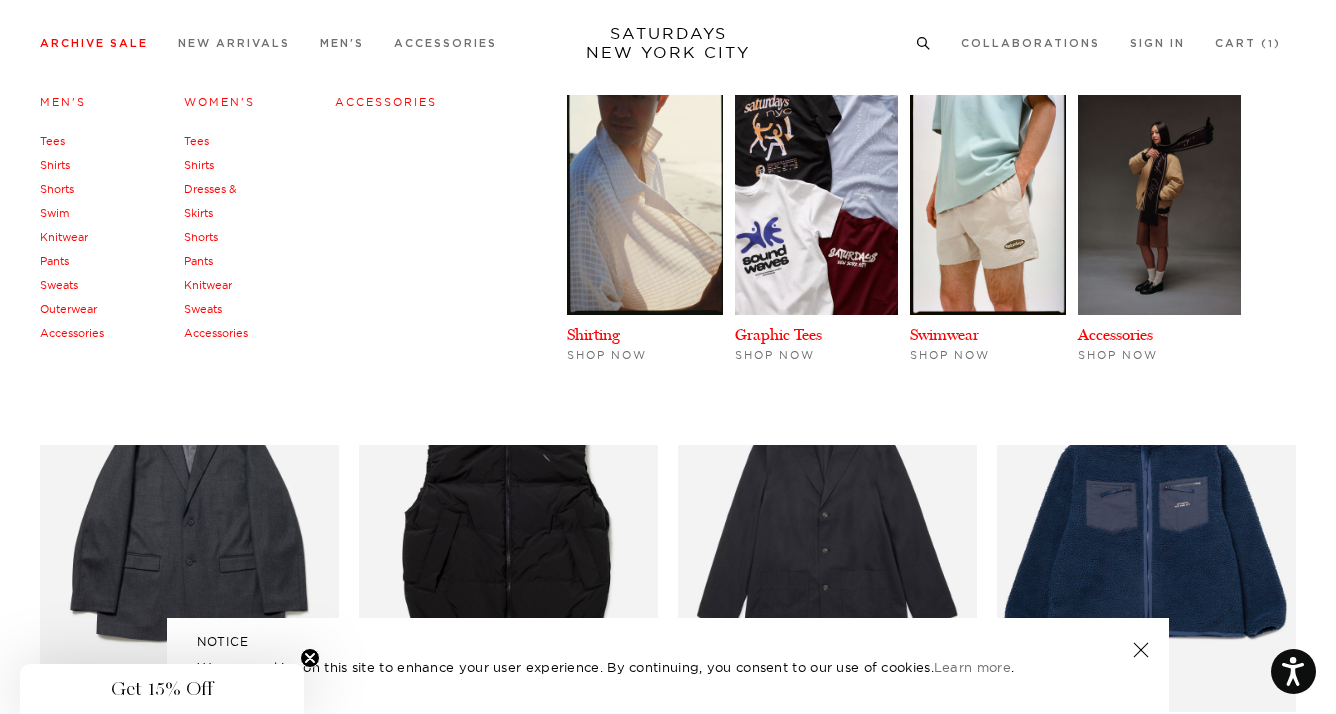 click on "Shirts" at bounding box center (55, 165) 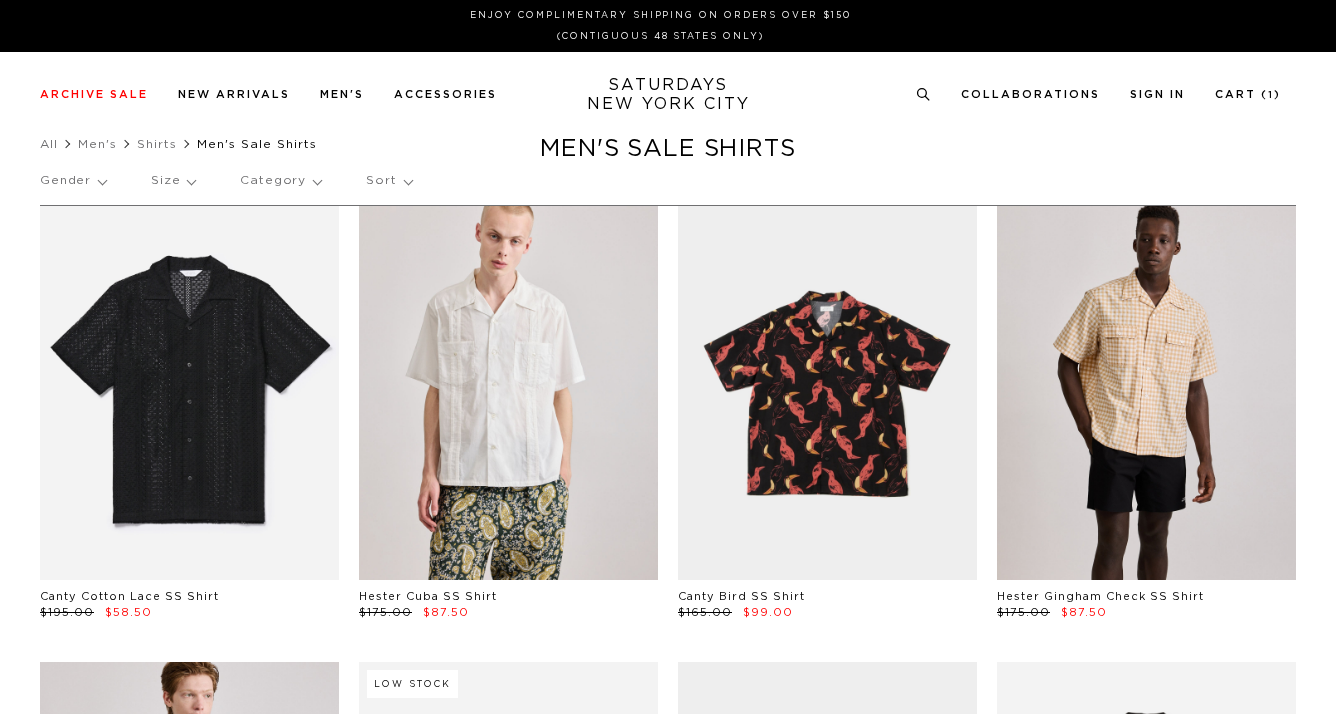 scroll, scrollTop: 0, scrollLeft: 0, axis: both 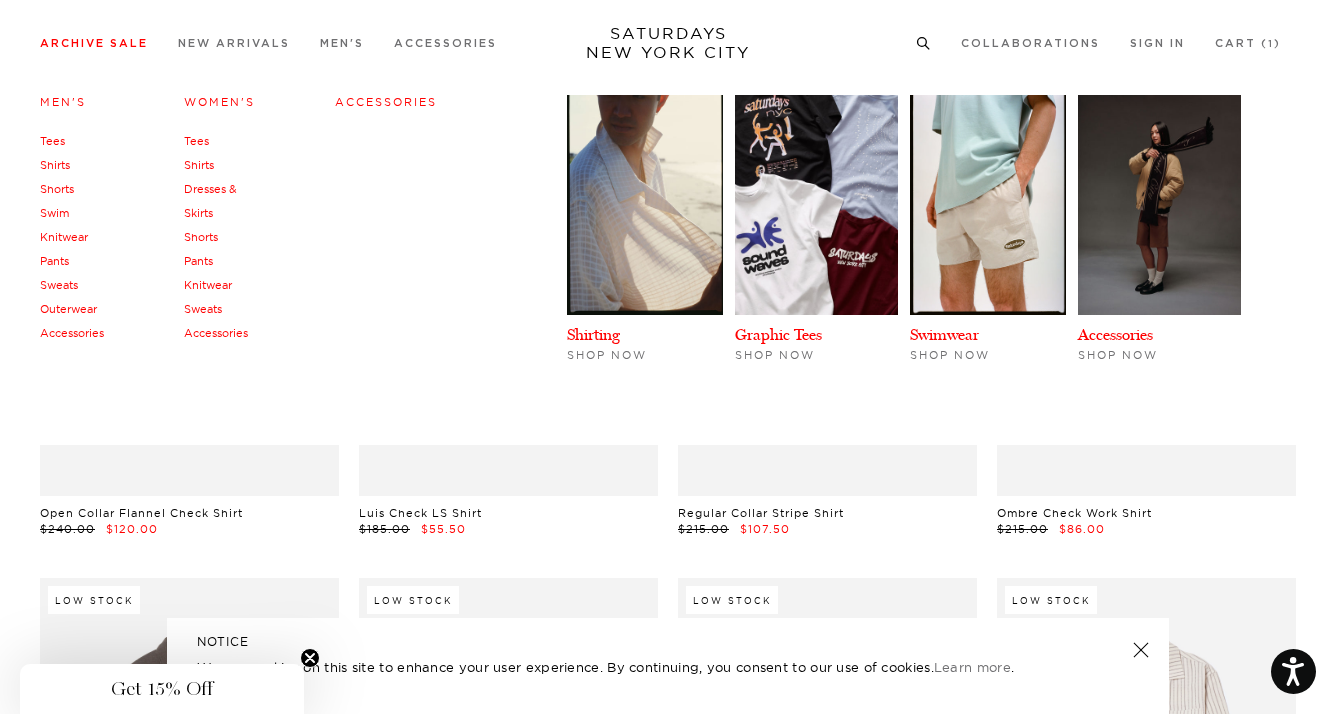 click on "Tees" at bounding box center (52, 141) 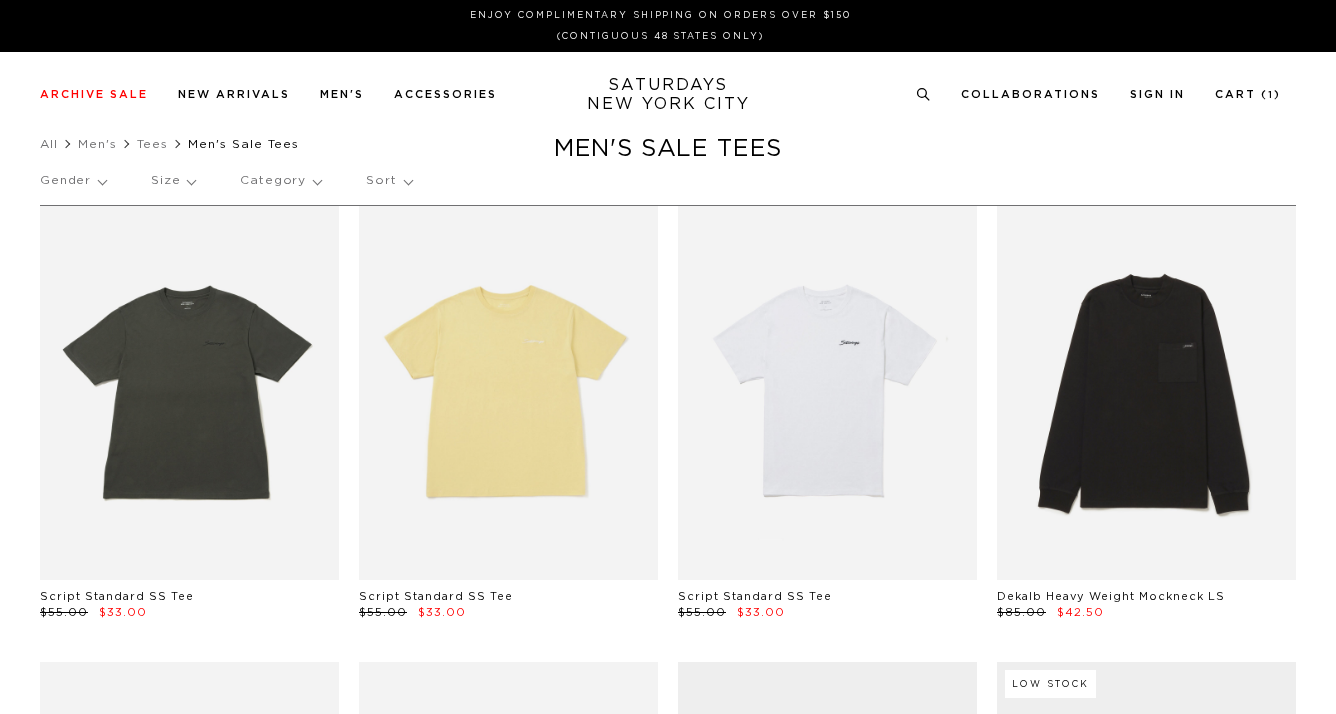 scroll, scrollTop: 0, scrollLeft: 0, axis: both 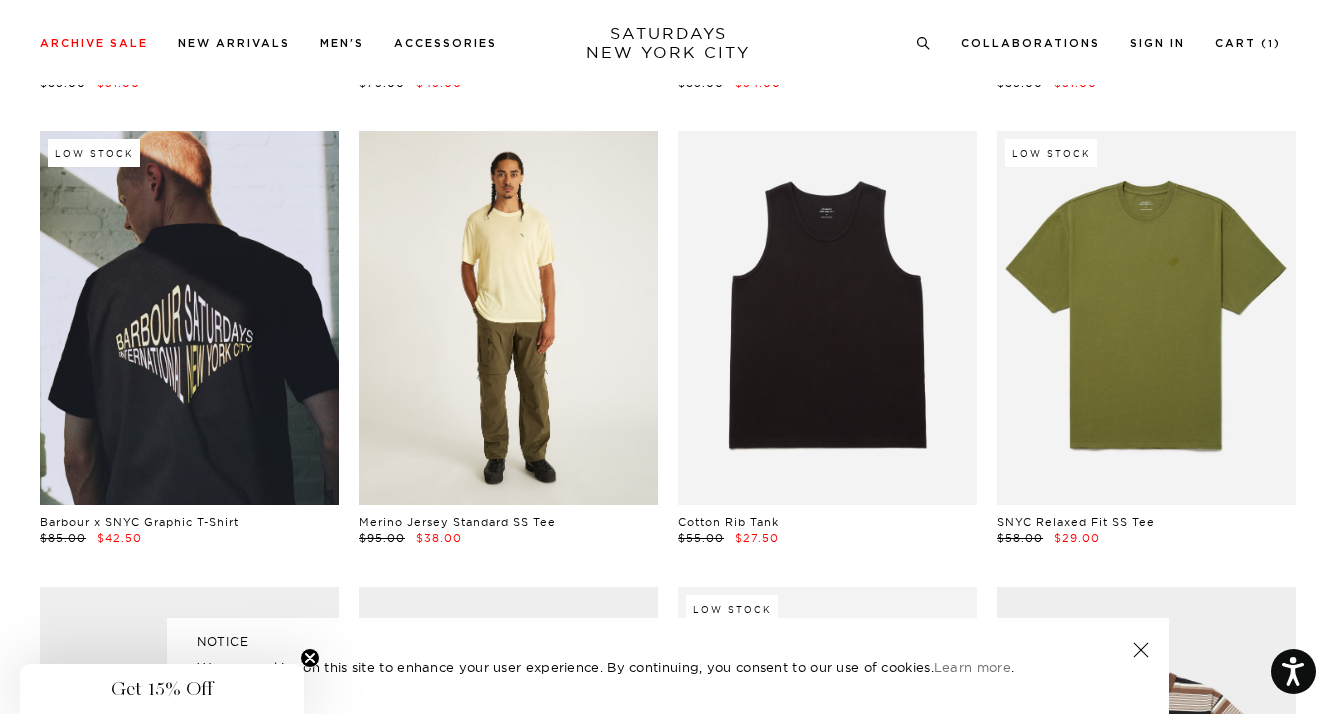 click at bounding box center (508, 318) 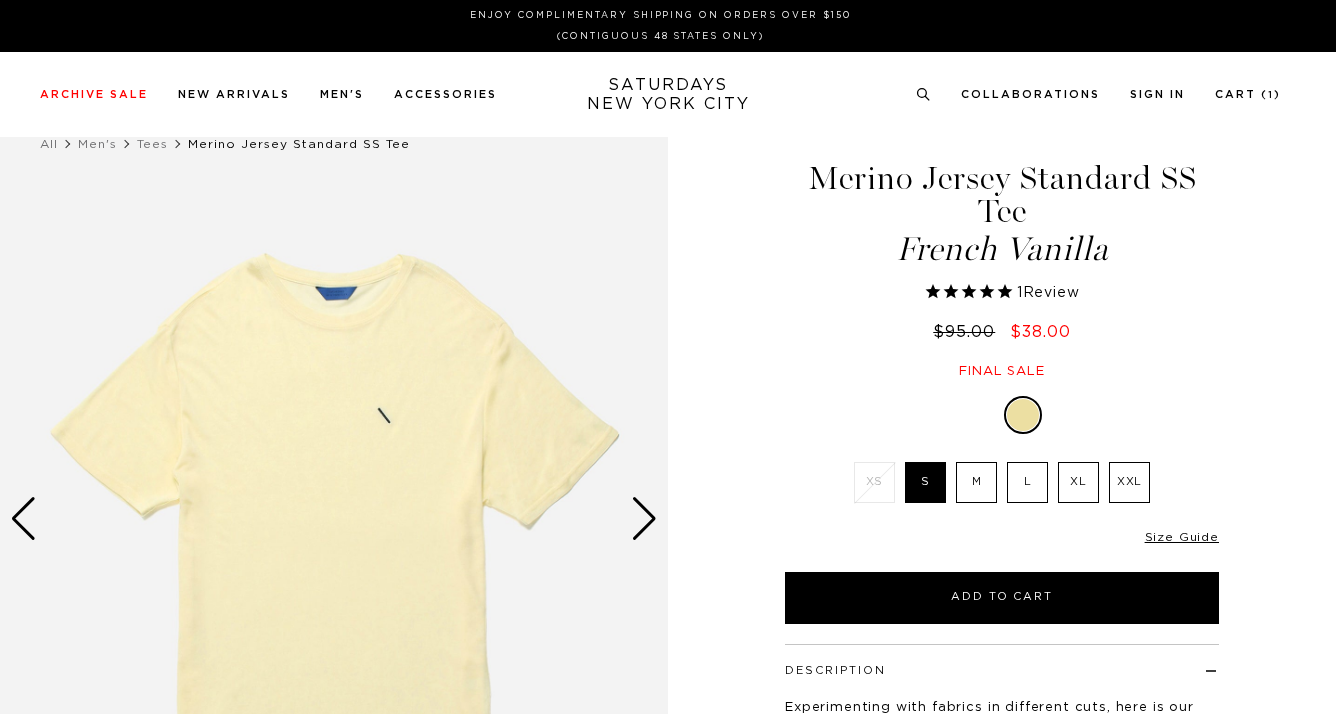 select on "recent" 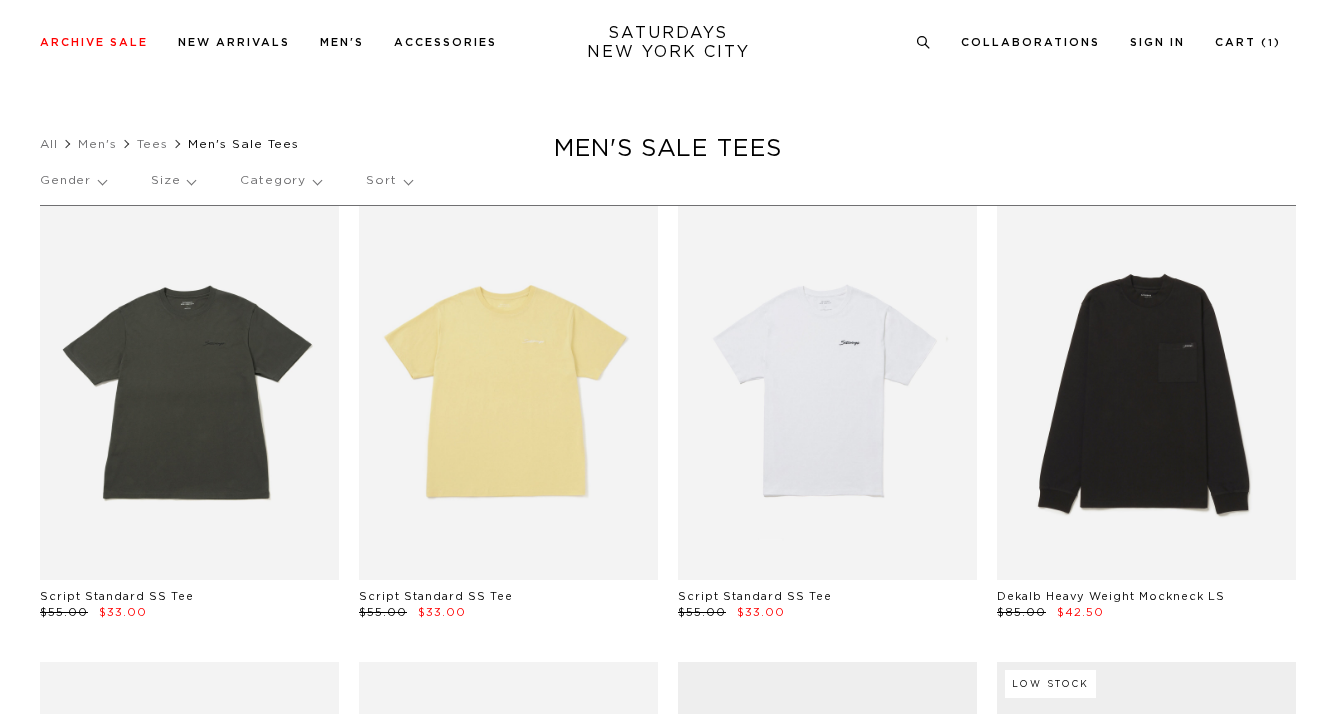 scroll, scrollTop: 1898, scrollLeft: 0, axis: vertical 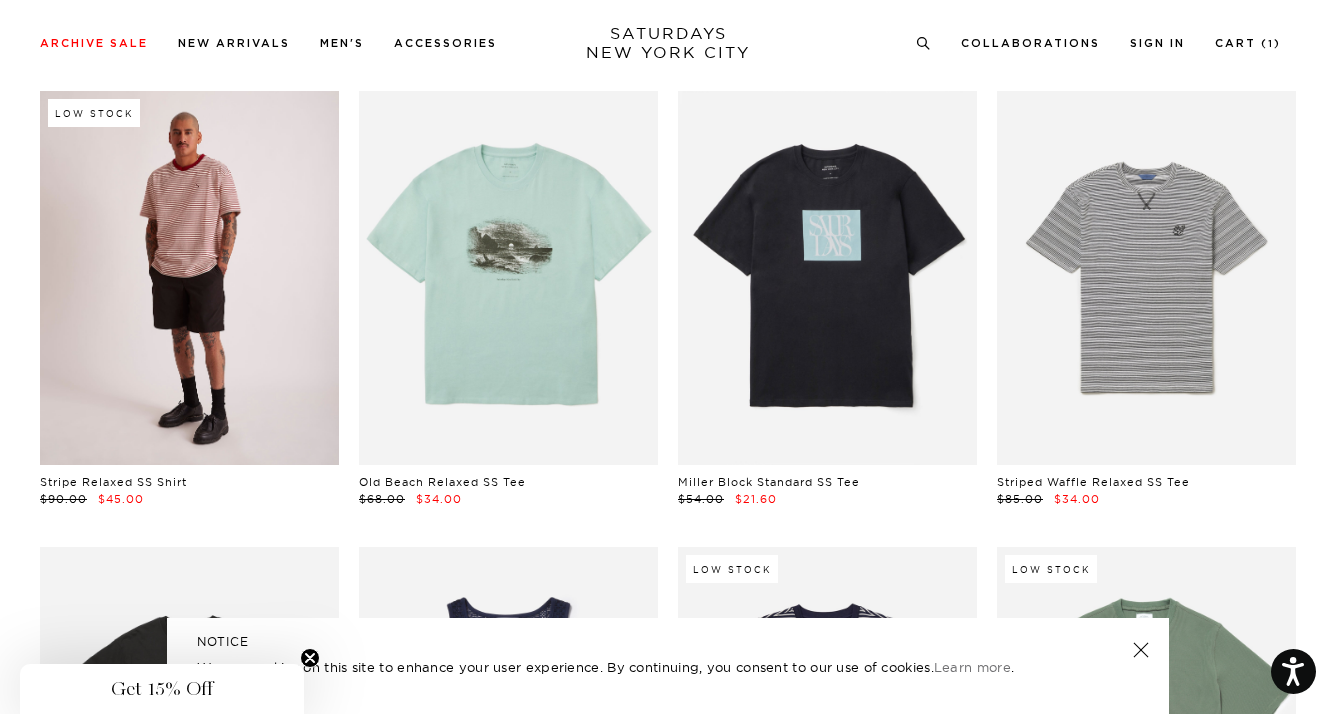 click at bounding box center [189, 278] 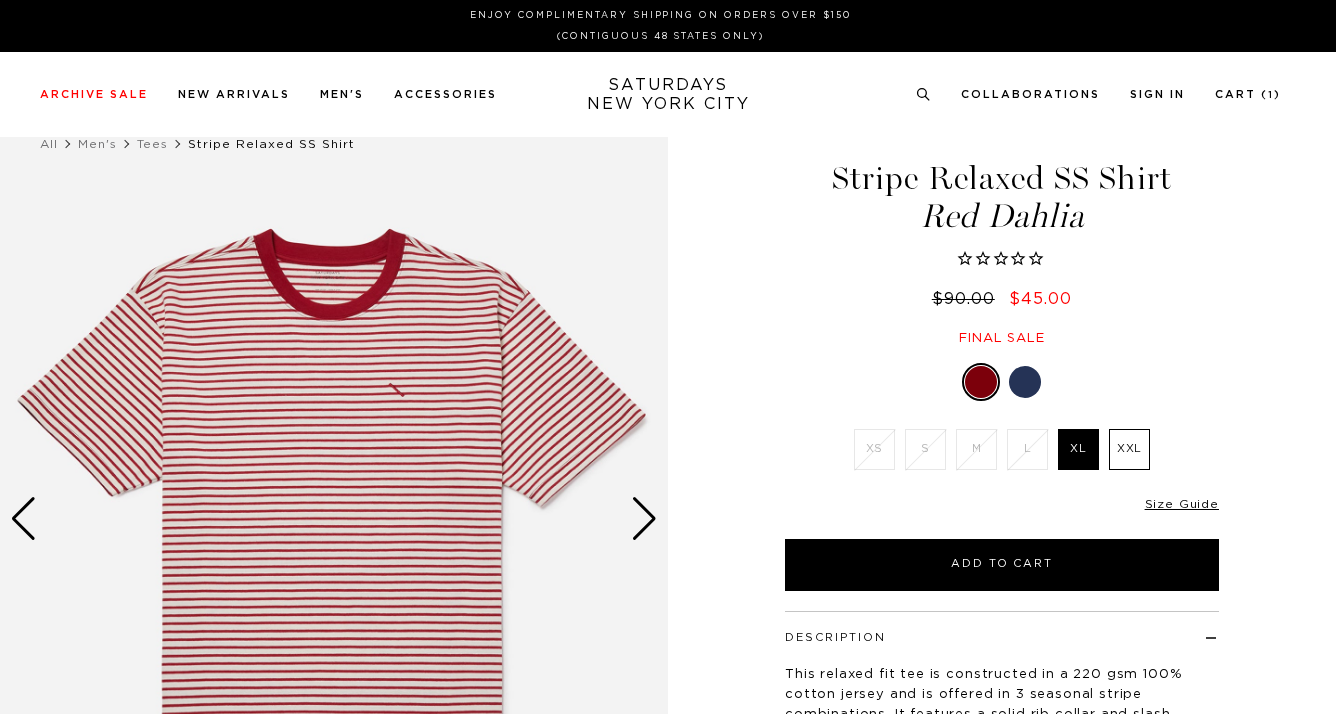 scroll, scrollTop: 0, scrollLeft: 0, axis: both 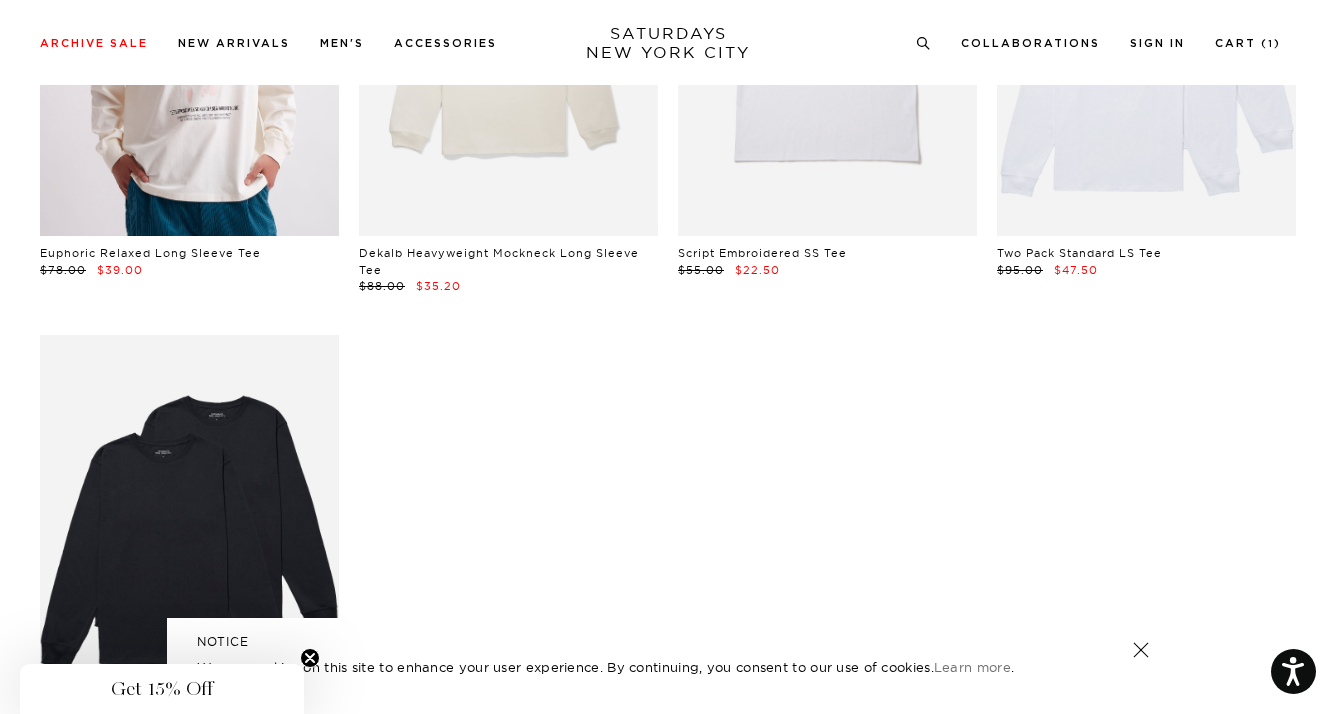 click at bounding box center [189, 50] 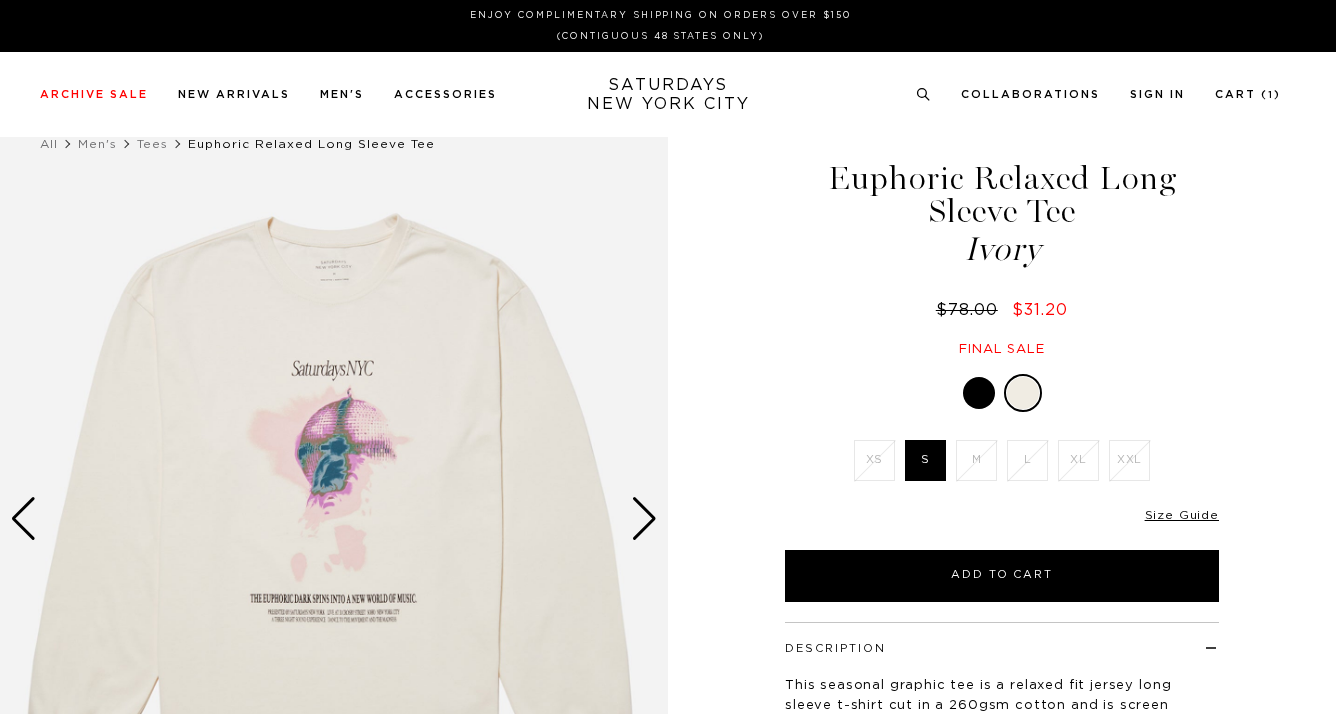 scroll, scrollTop: 0, scrollLeft: 0, axis: both 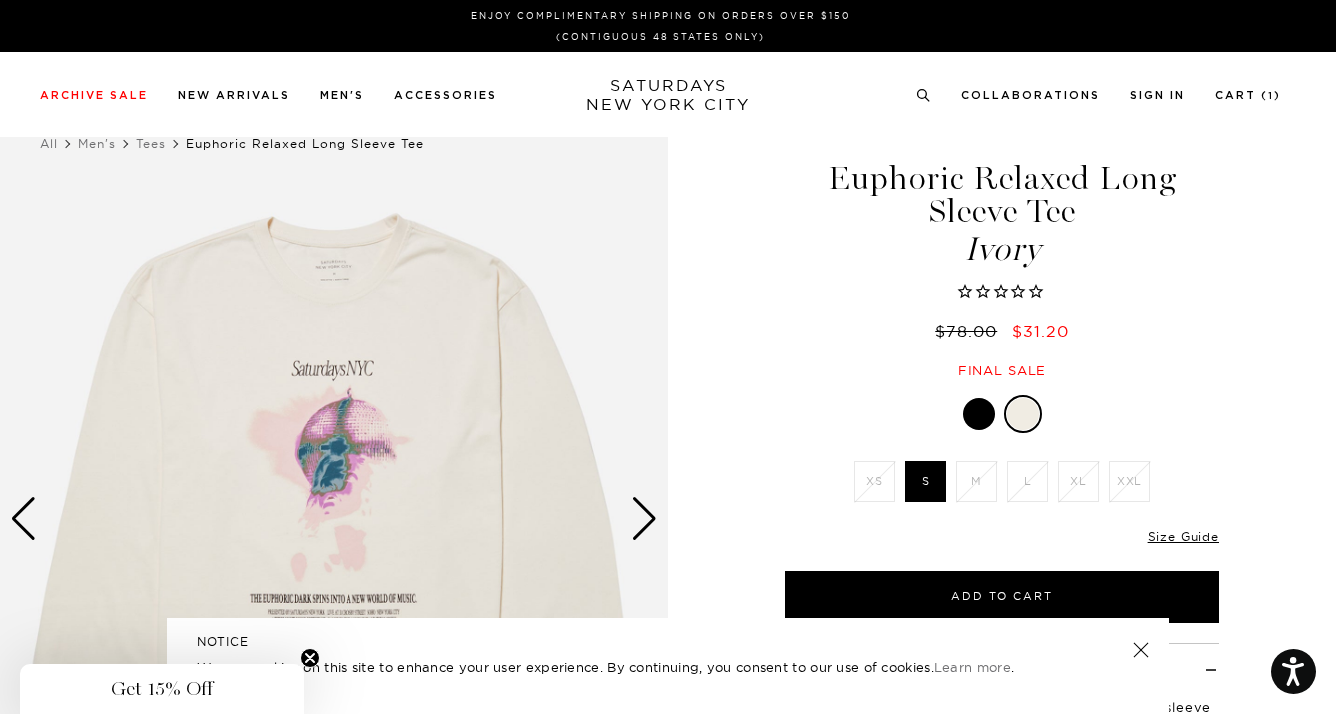 click at bounding box center (644, 519) 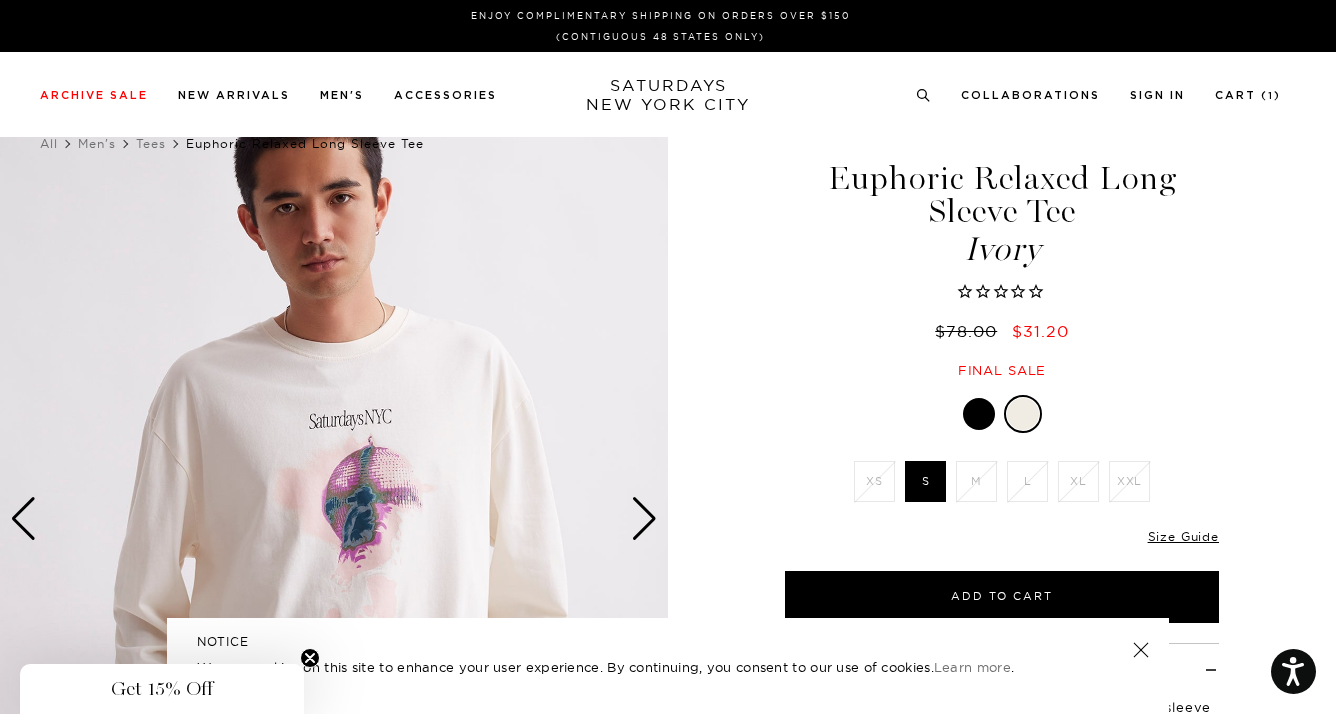 click at bounding box center [644, 519] 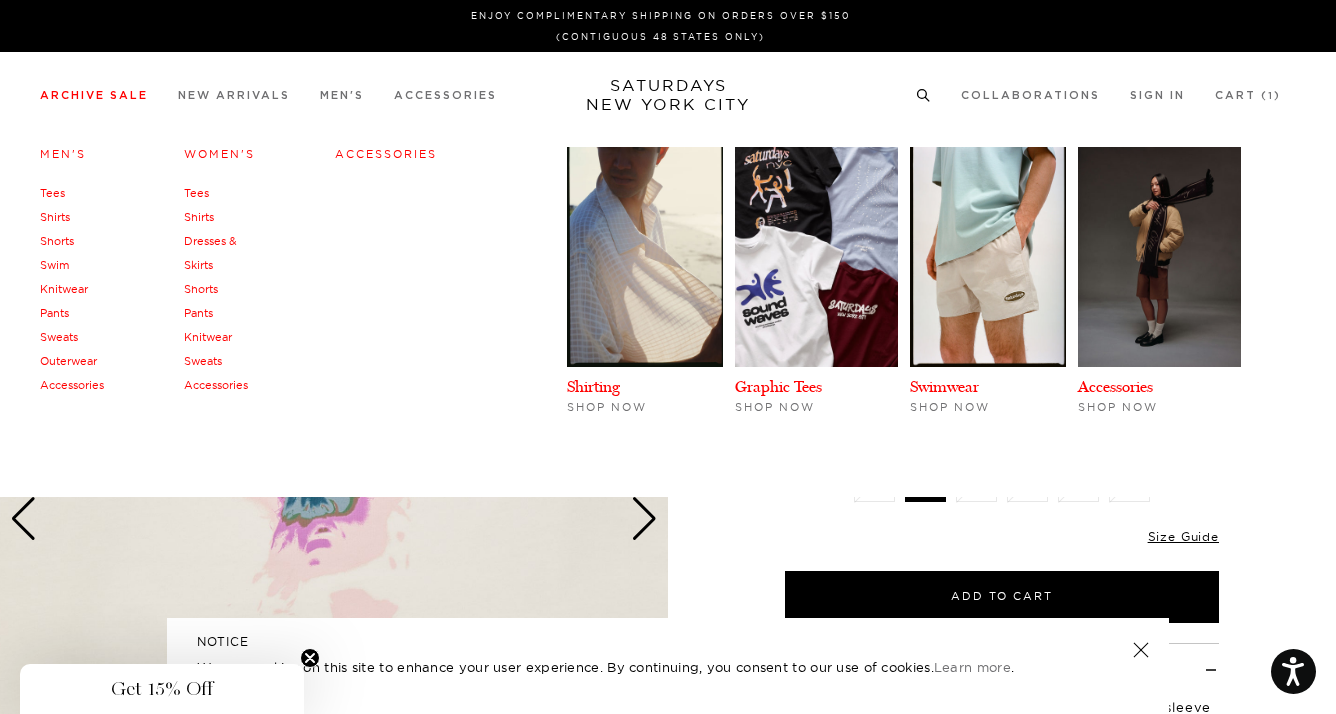 click on "Accessories" at bounding box center (72, 385) 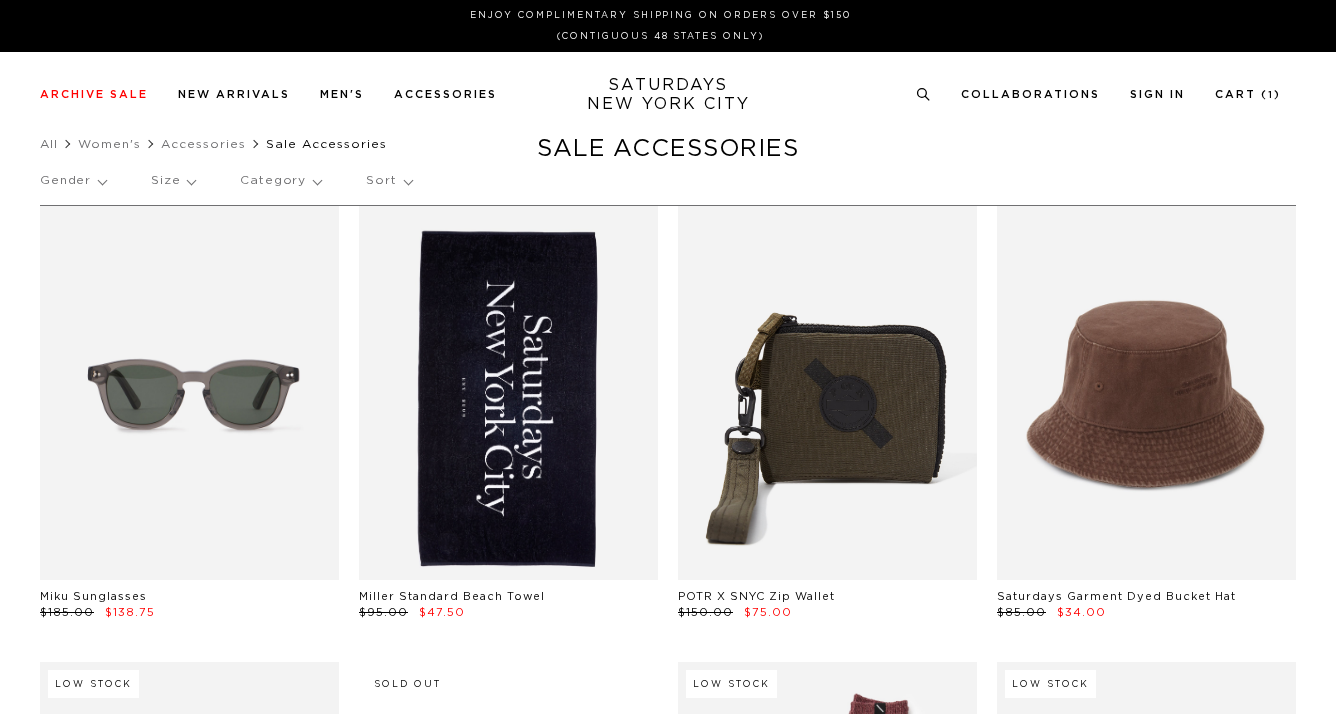 scroll, scrollTop: 0, scrollLeft: 0, axis: both 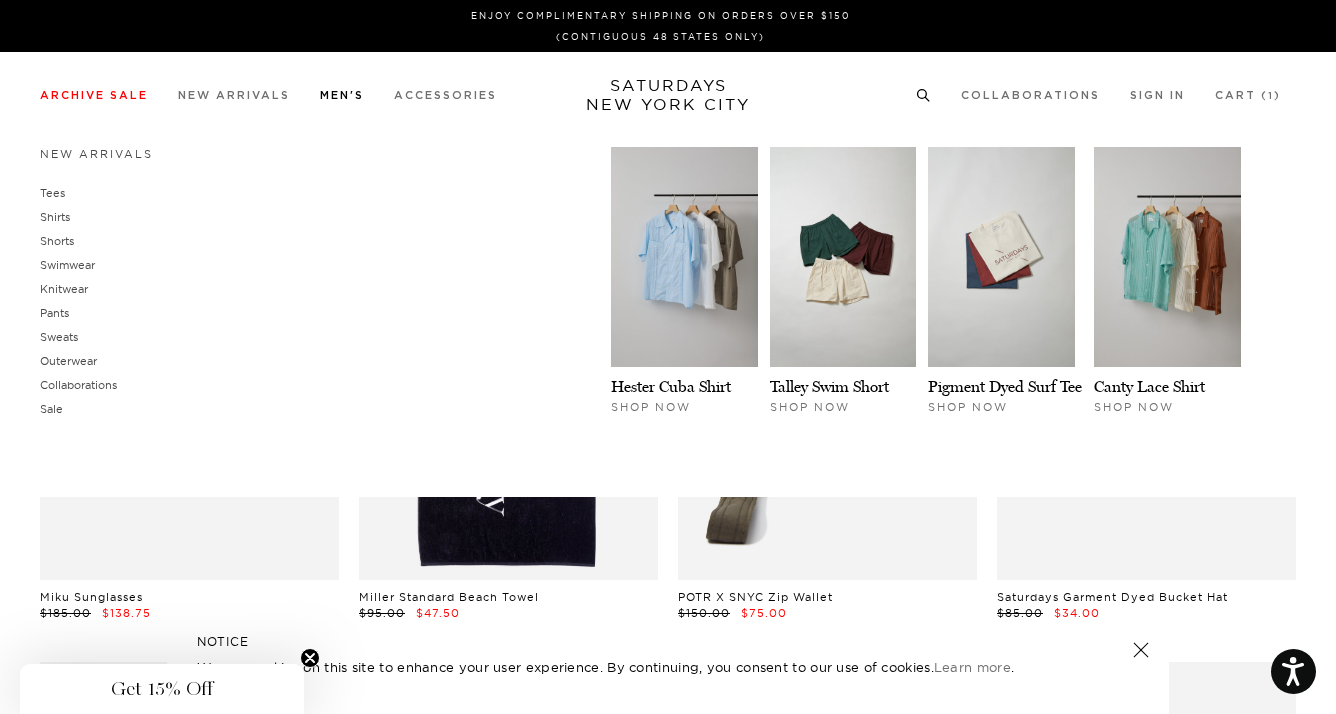 click on "Men's" at bounding box center (342, 95) 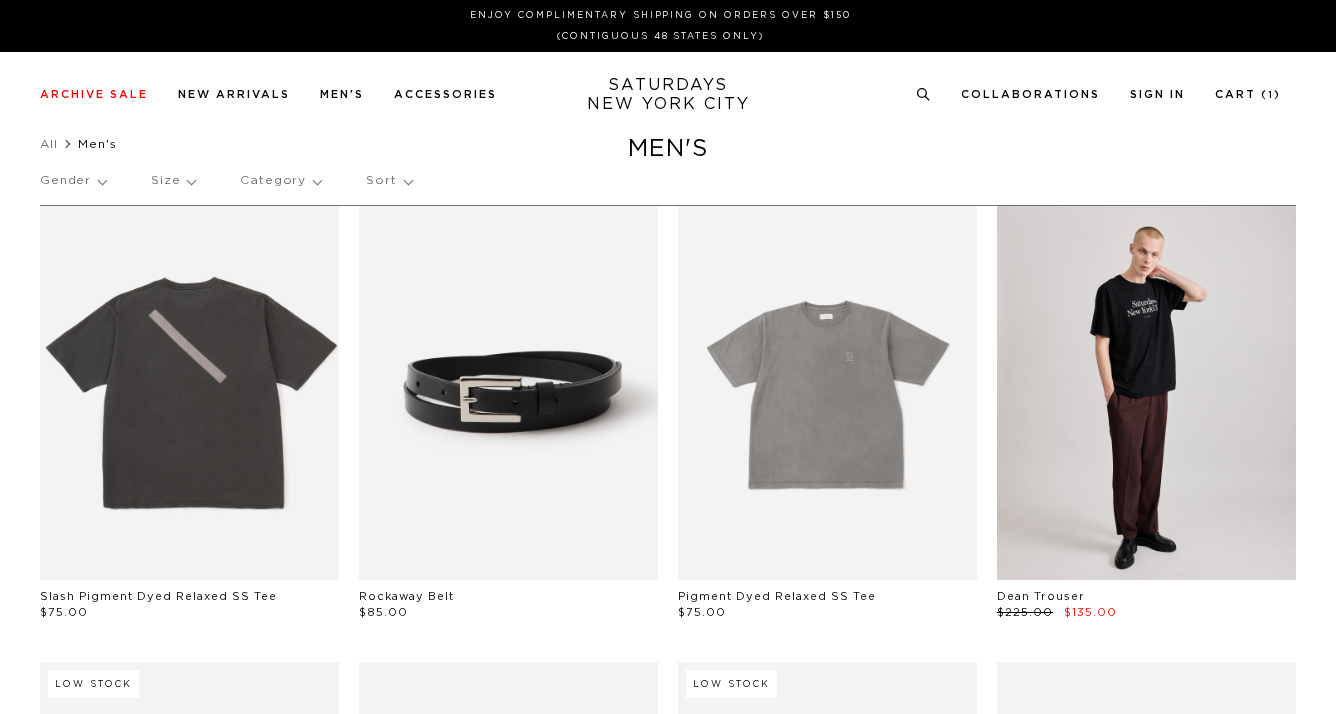 scroll, scrollTop: 0, scrollLeft: 0, axis: both 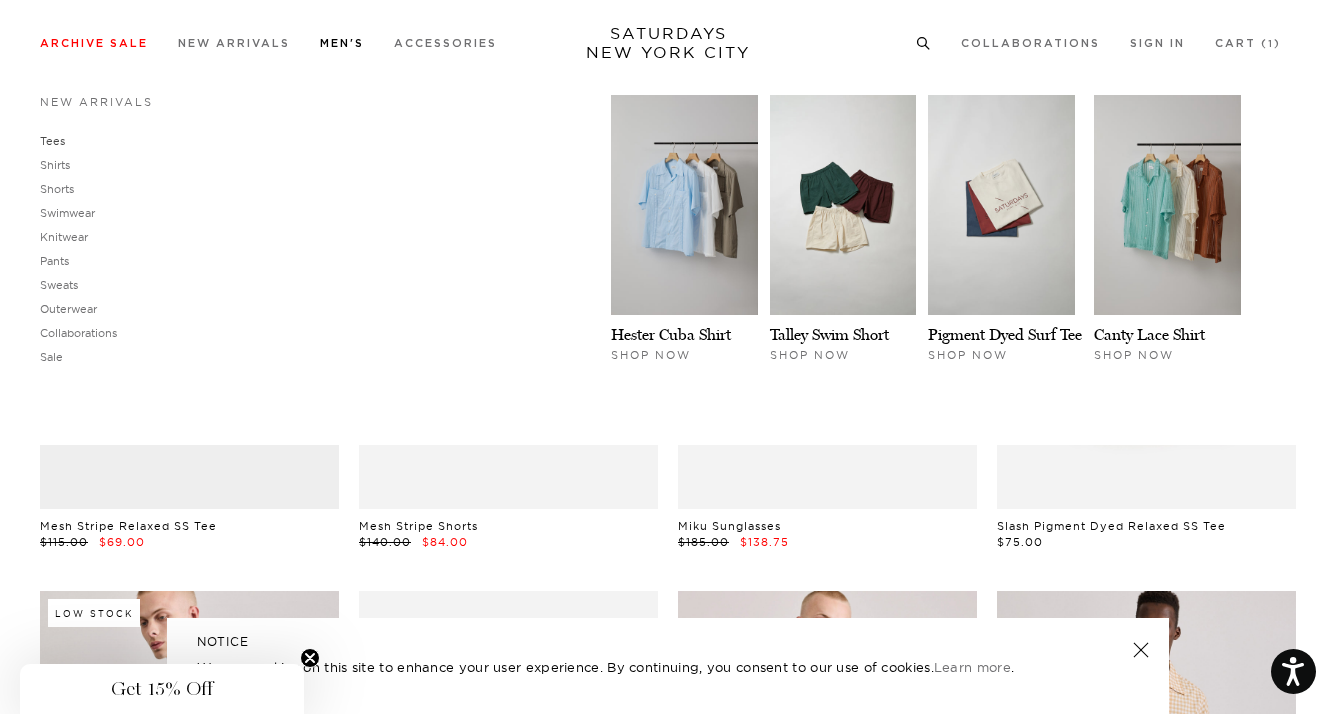 click on "Tees" at bounding box center (52, 141) 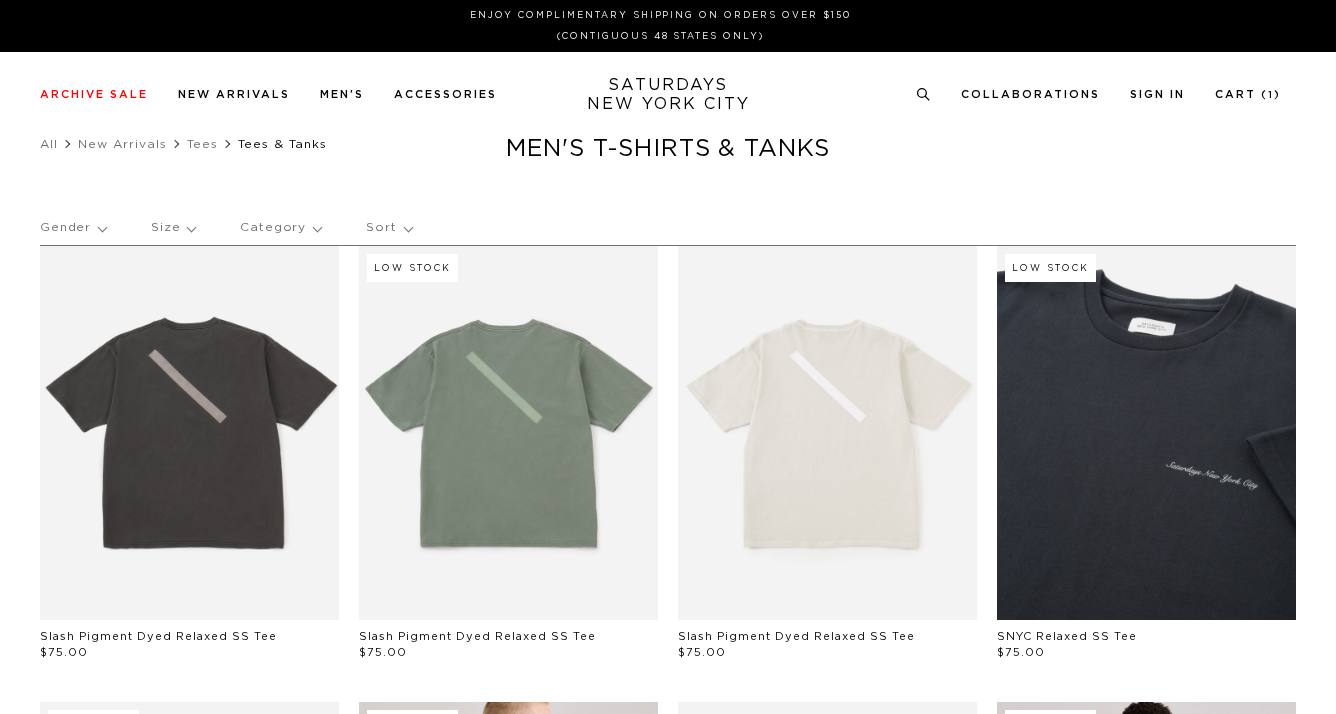 scroll, scrollTop: 0, scrollLeft: 0, axis: both 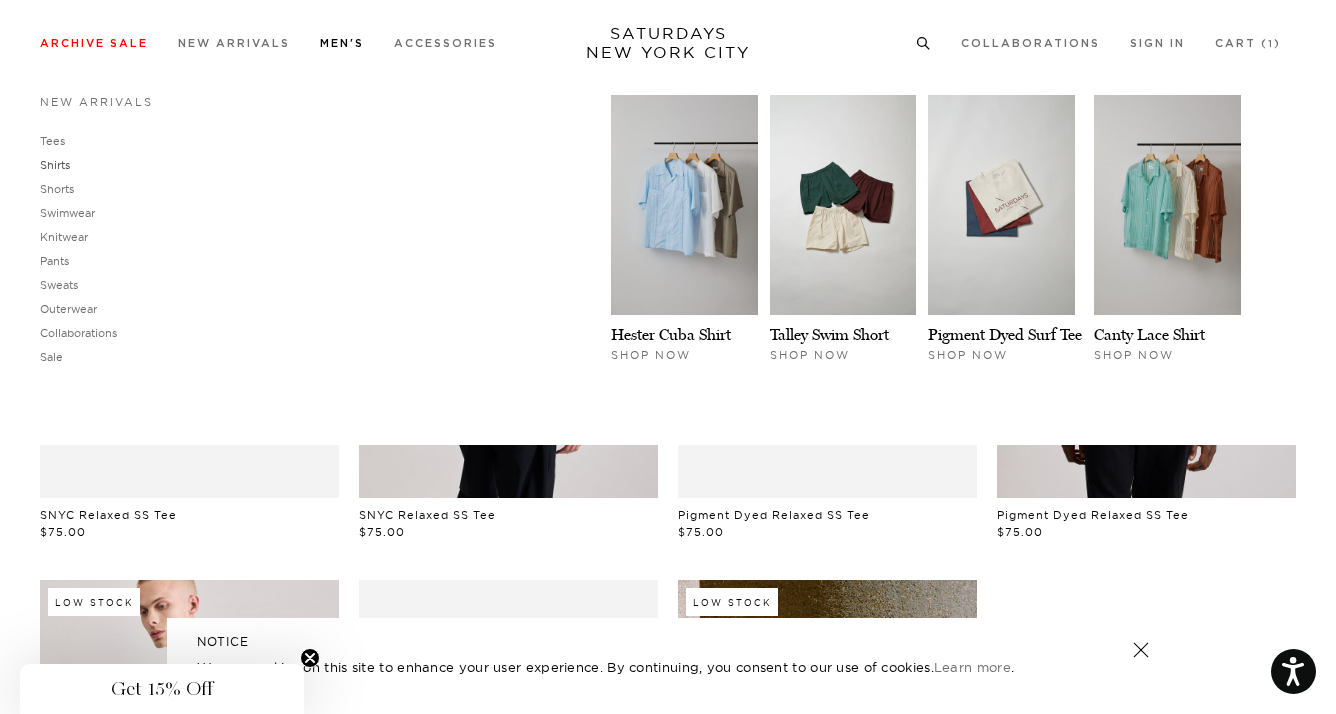 click on "Shirts" at bounding box center (55, 165) 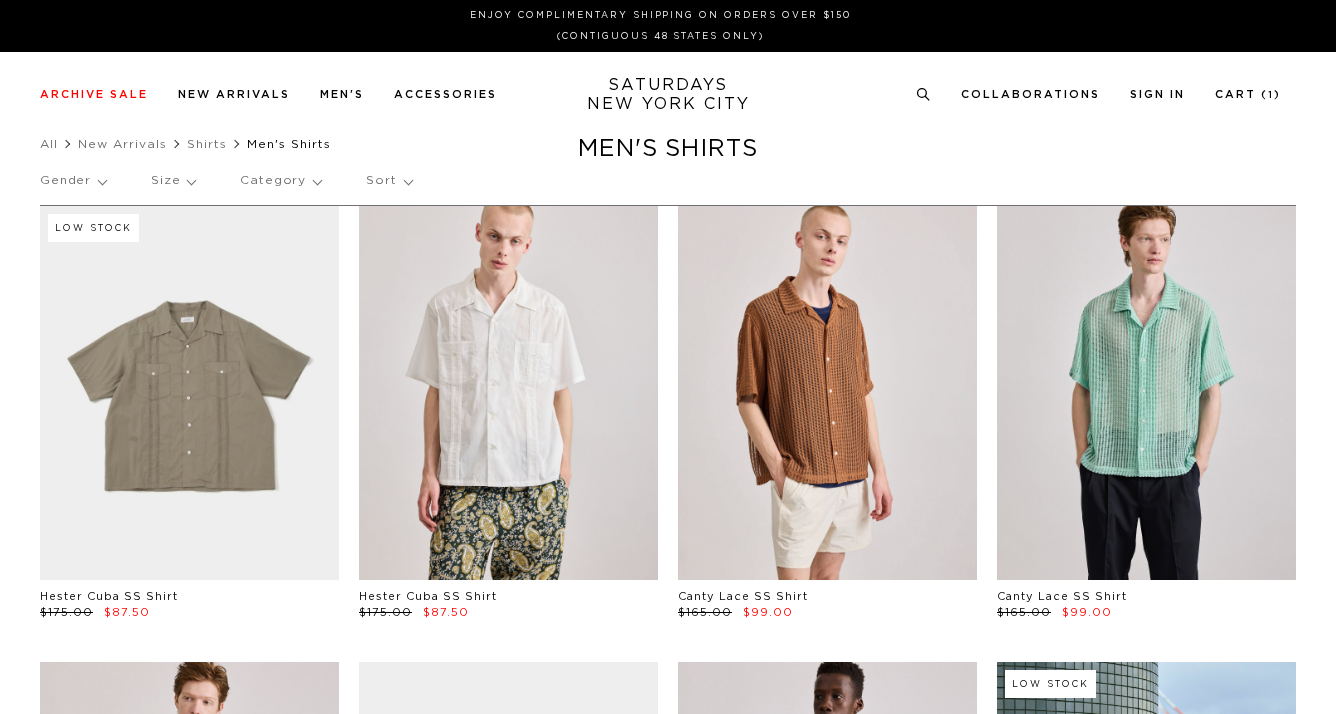 scroll, scrollTop: 0, scrollLeft: 0, axis: both 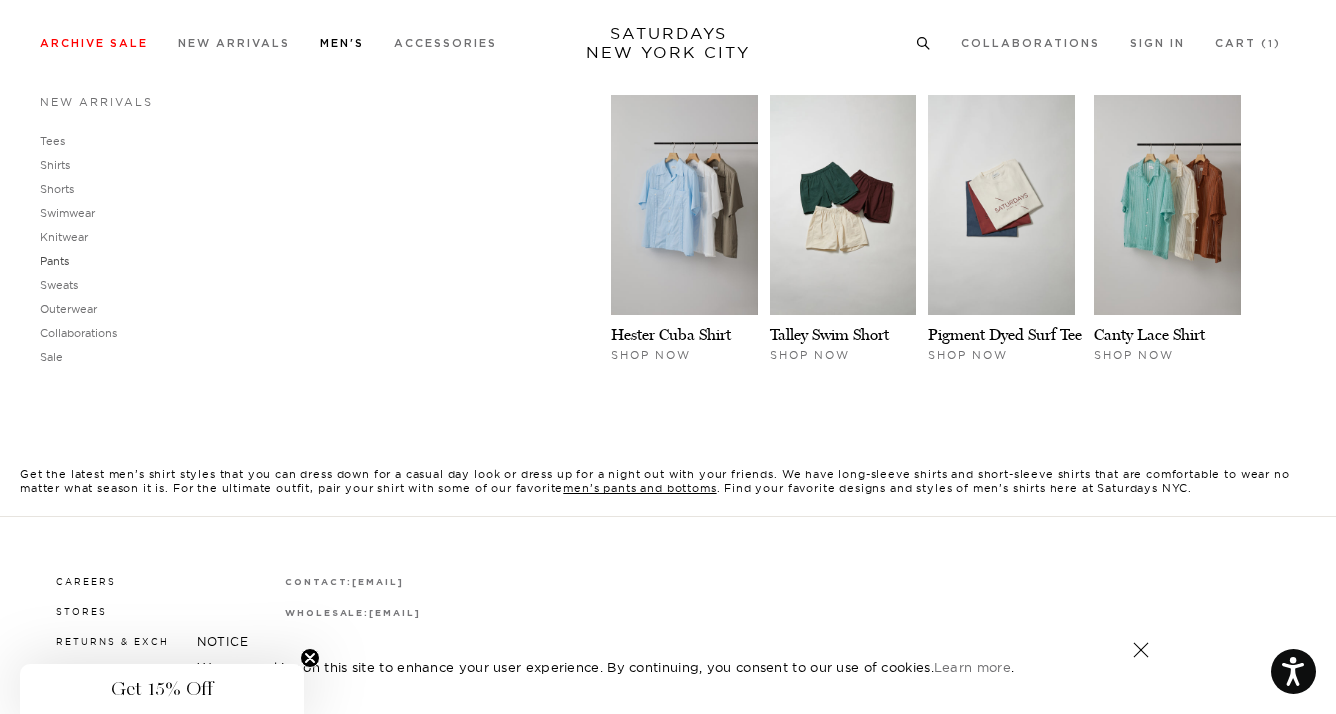 click on "Pants" at bounding box center (54, 261) 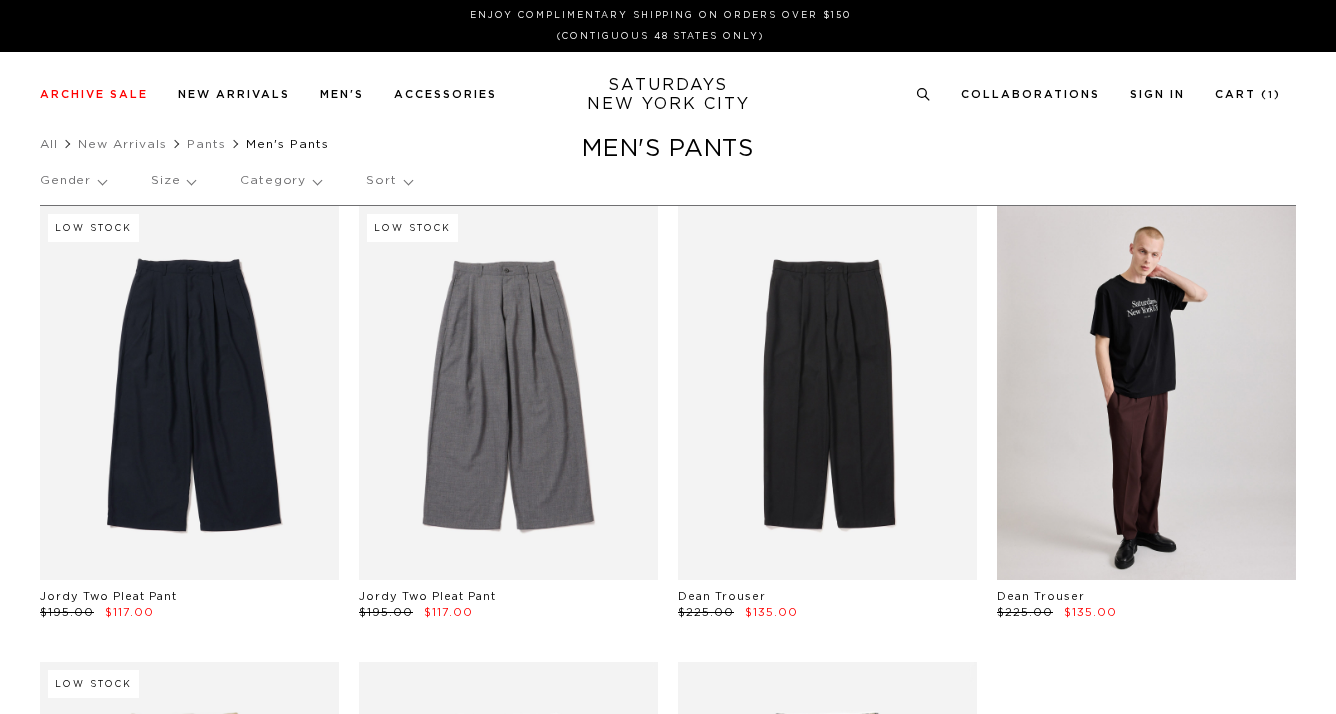 scroll, scrollTop: 0, scrollLeft: 0, axis: both 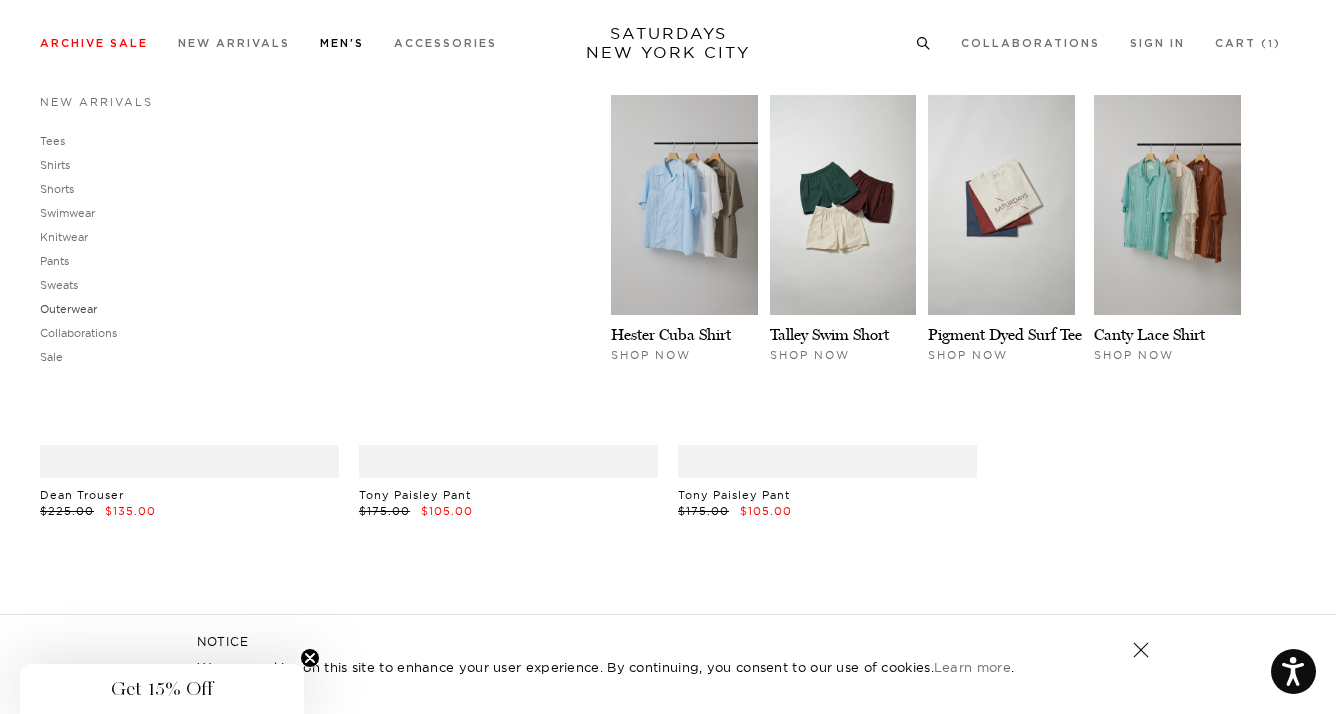 click on "Outerwear" at bounding box center (68, 309) 